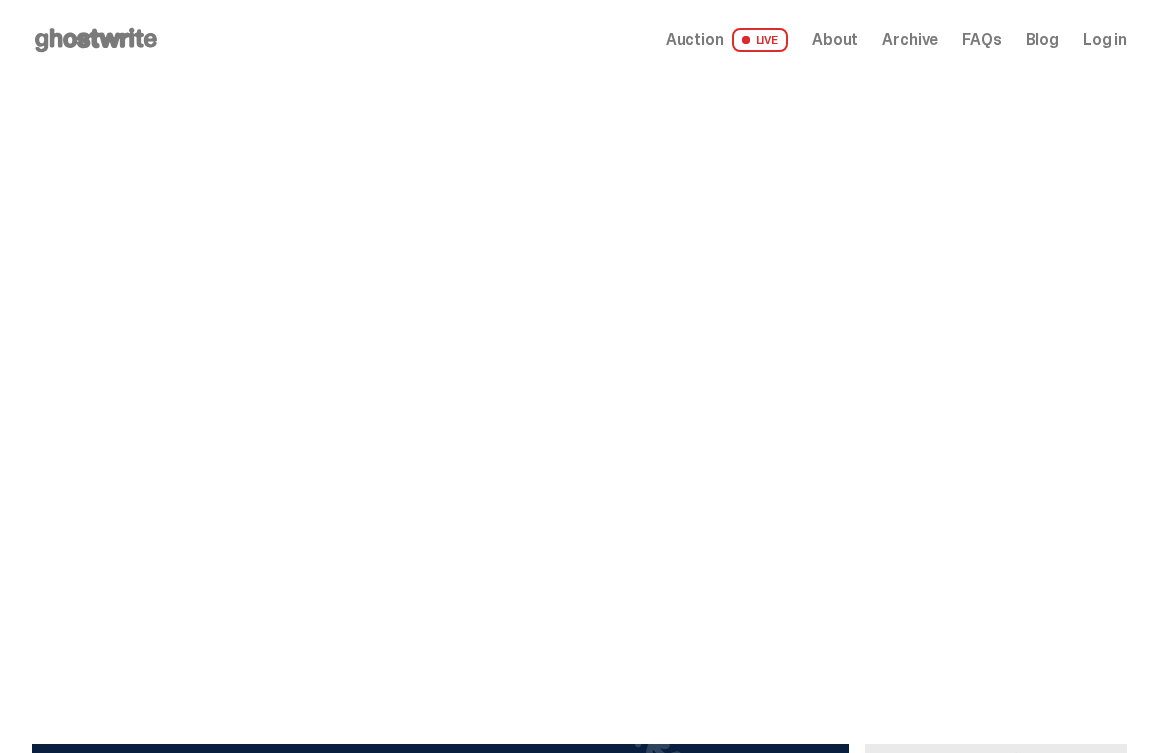 scroll, scrollTop: 0, scrollLeft: 0, axis: both 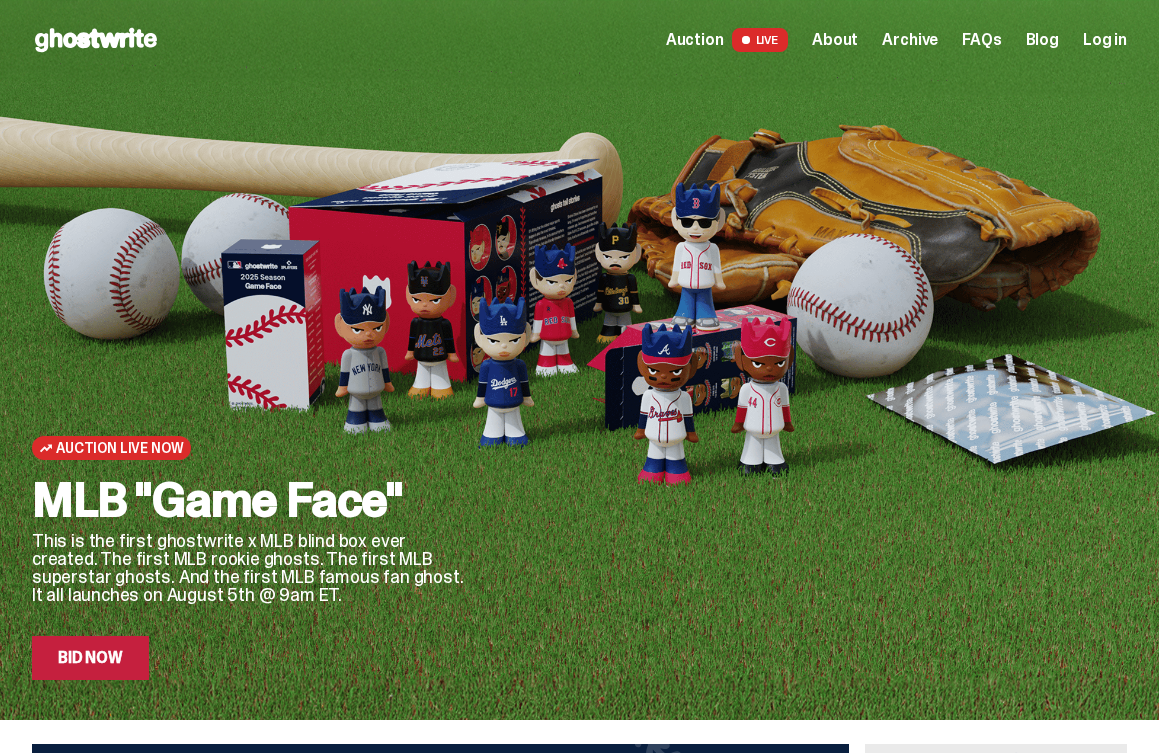 click on "Log in" at bounding box center (1105, 40) 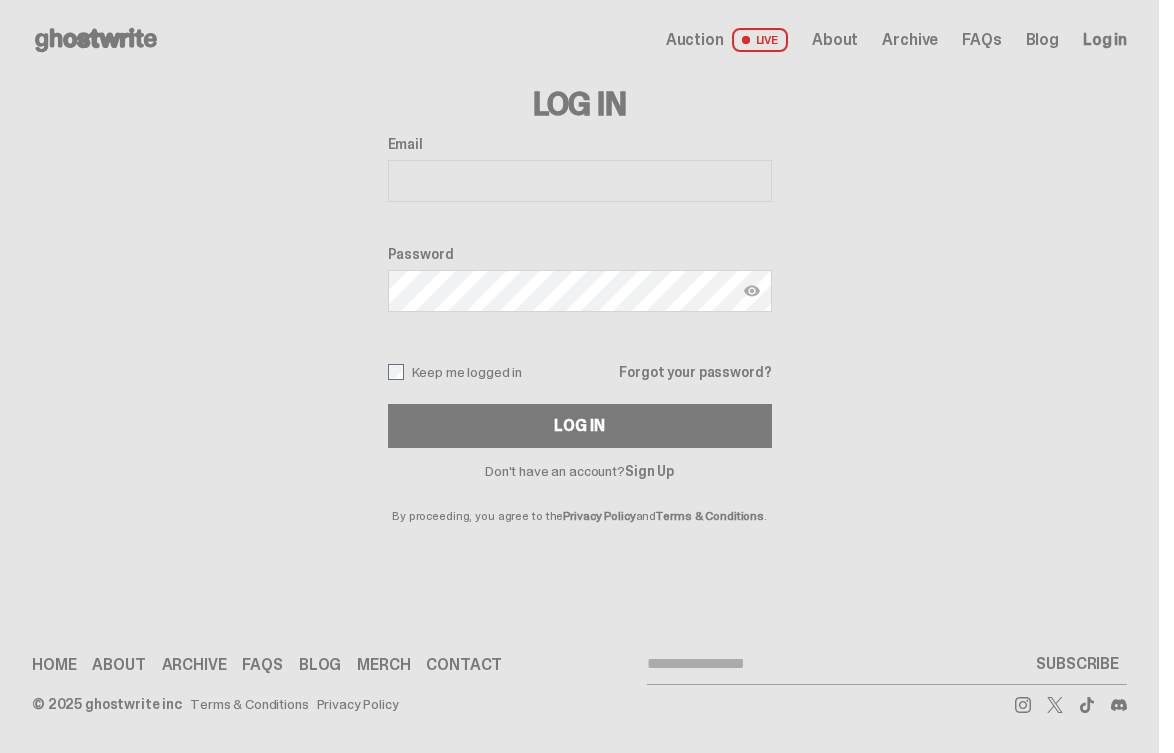 type on "**********" 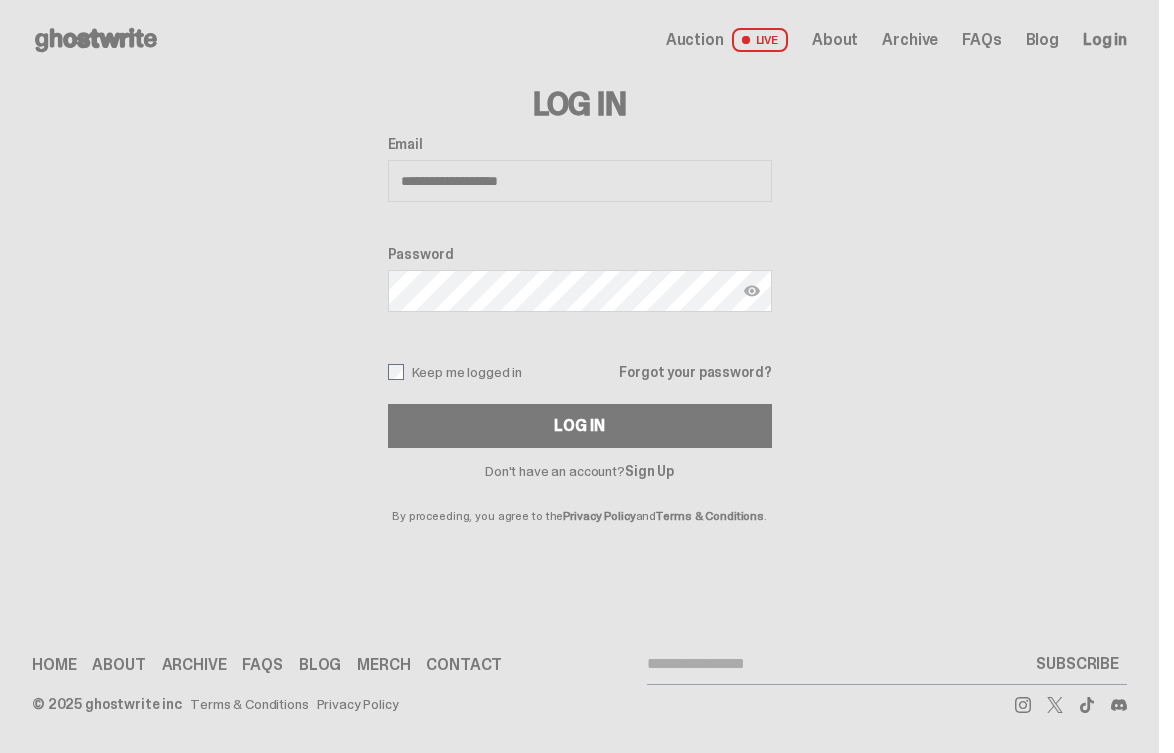 click on "Log In" at bounding box center [580, 426] 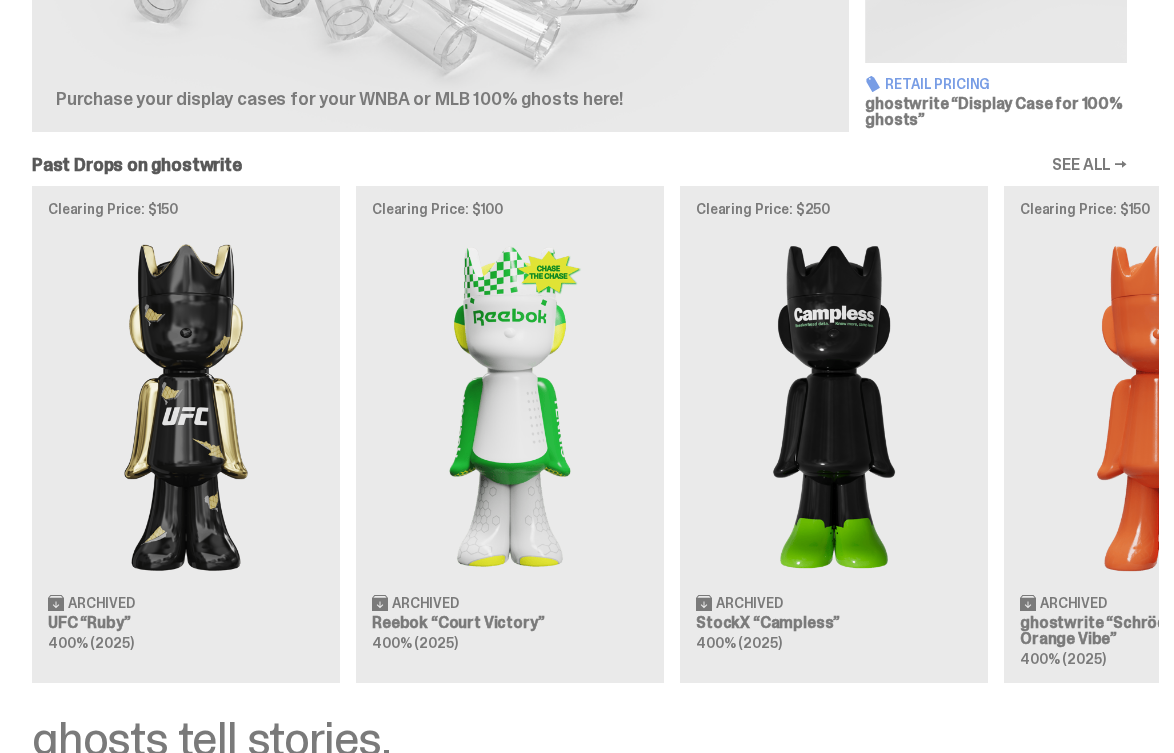 scroll, scrollTop: 1433, scrollLeft: 0, axis: vertical 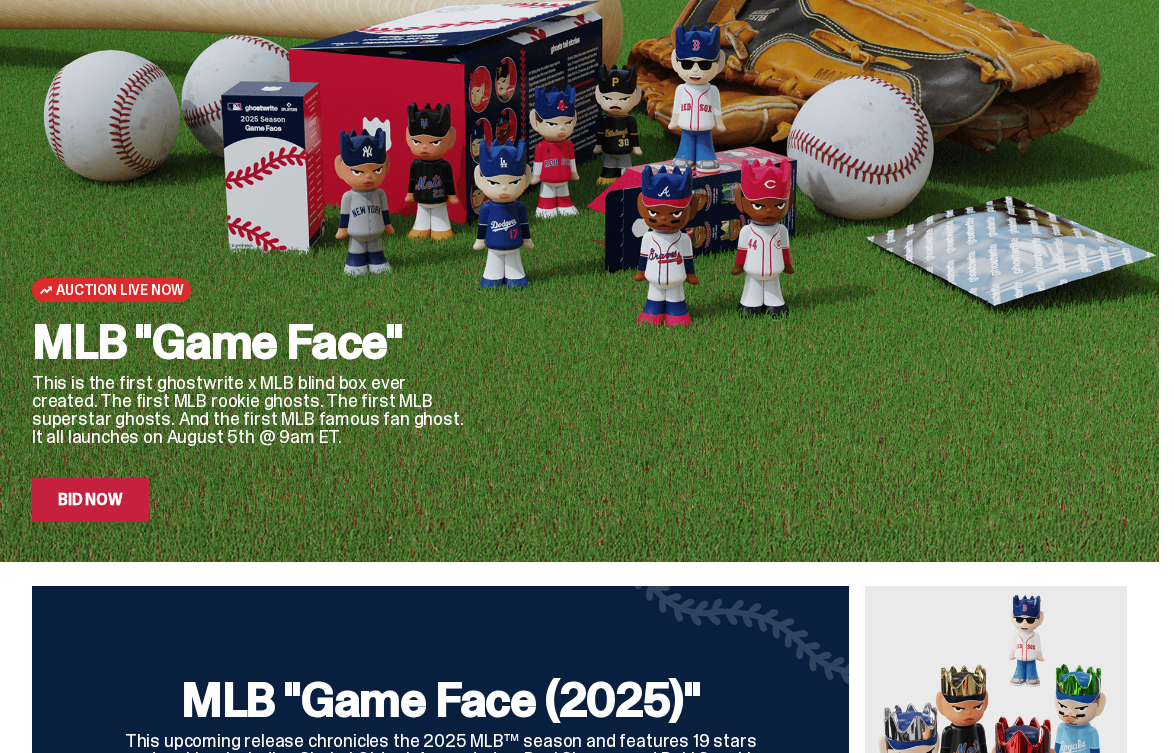 click on "Bid Now" at bounding box center (90, 500) 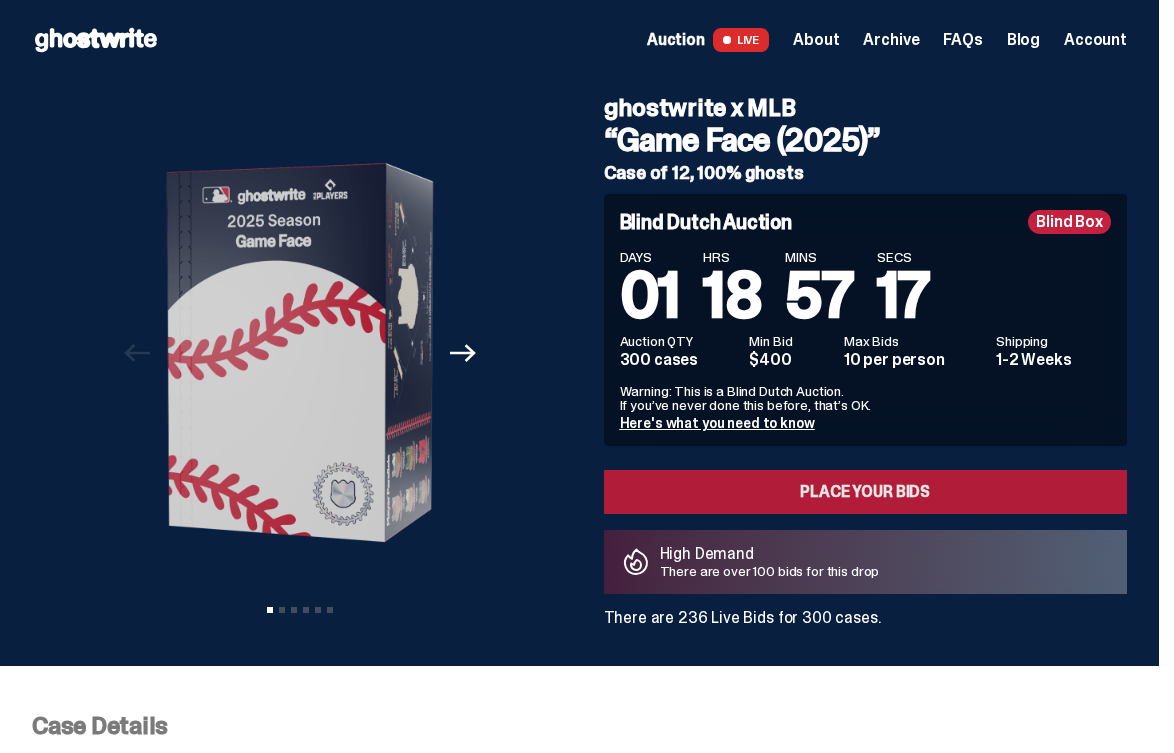click on "Place your Bids" at bounding box center (866, 492) 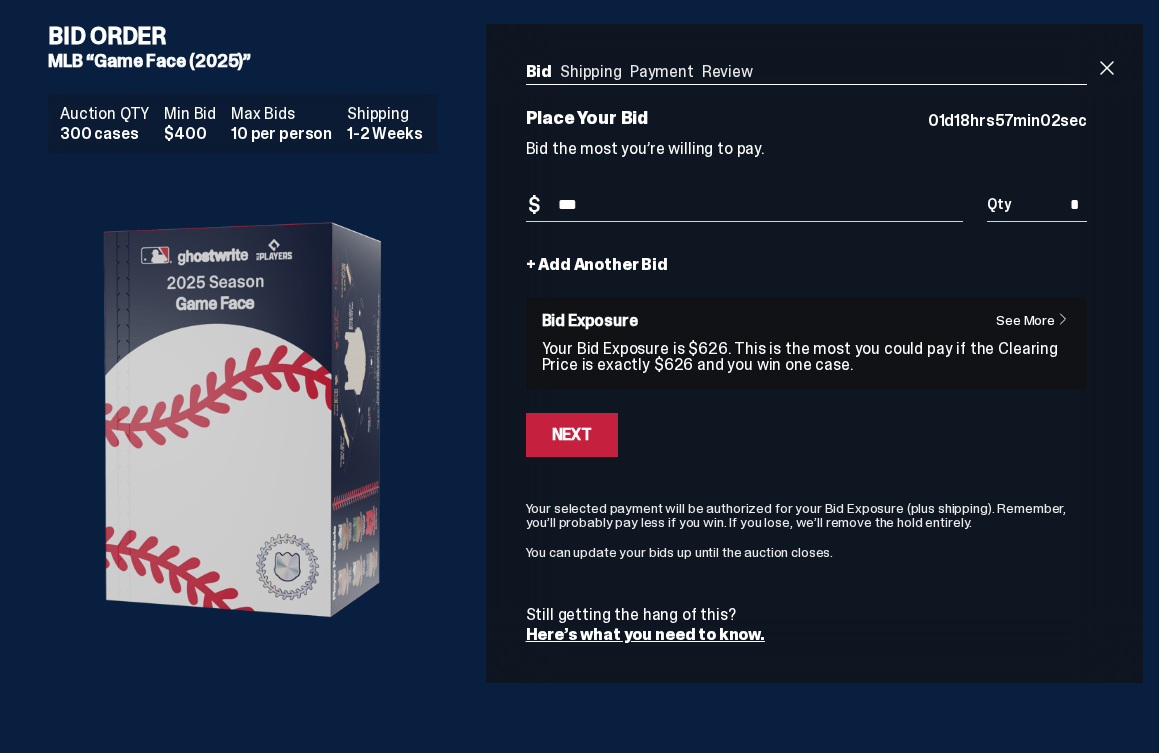 type on "***" 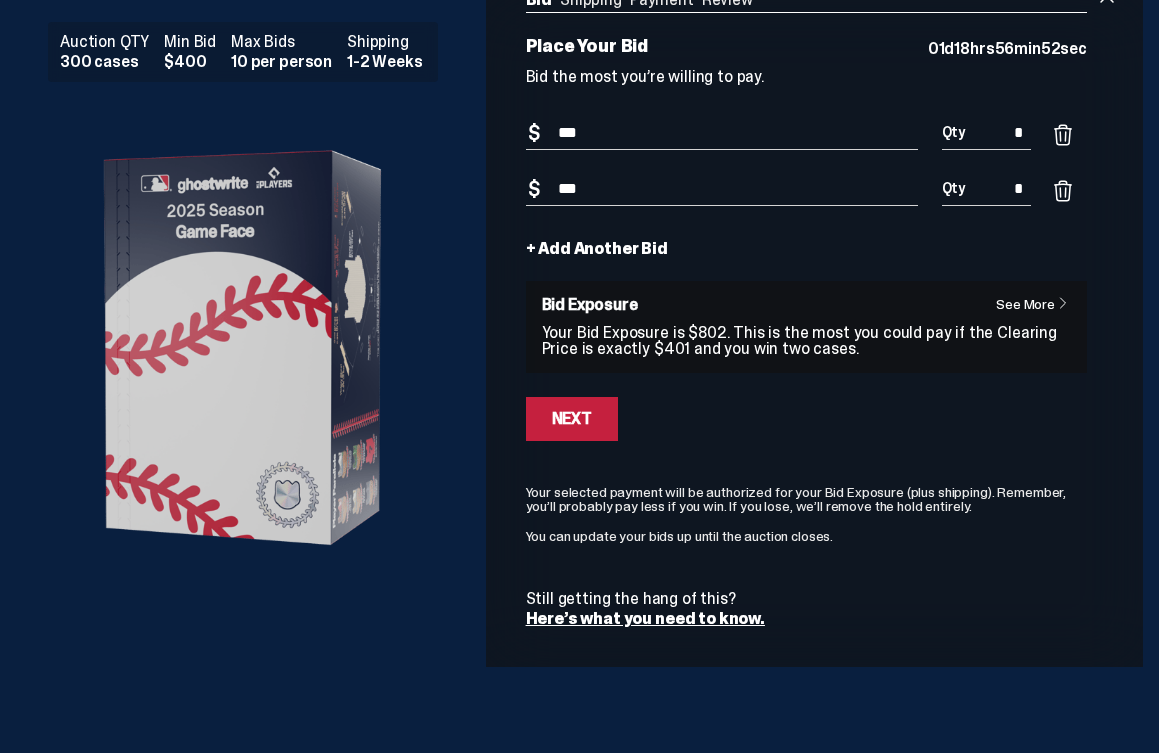 scroll, scrollTop: 72, scrollLeft: 0, axis: vertical 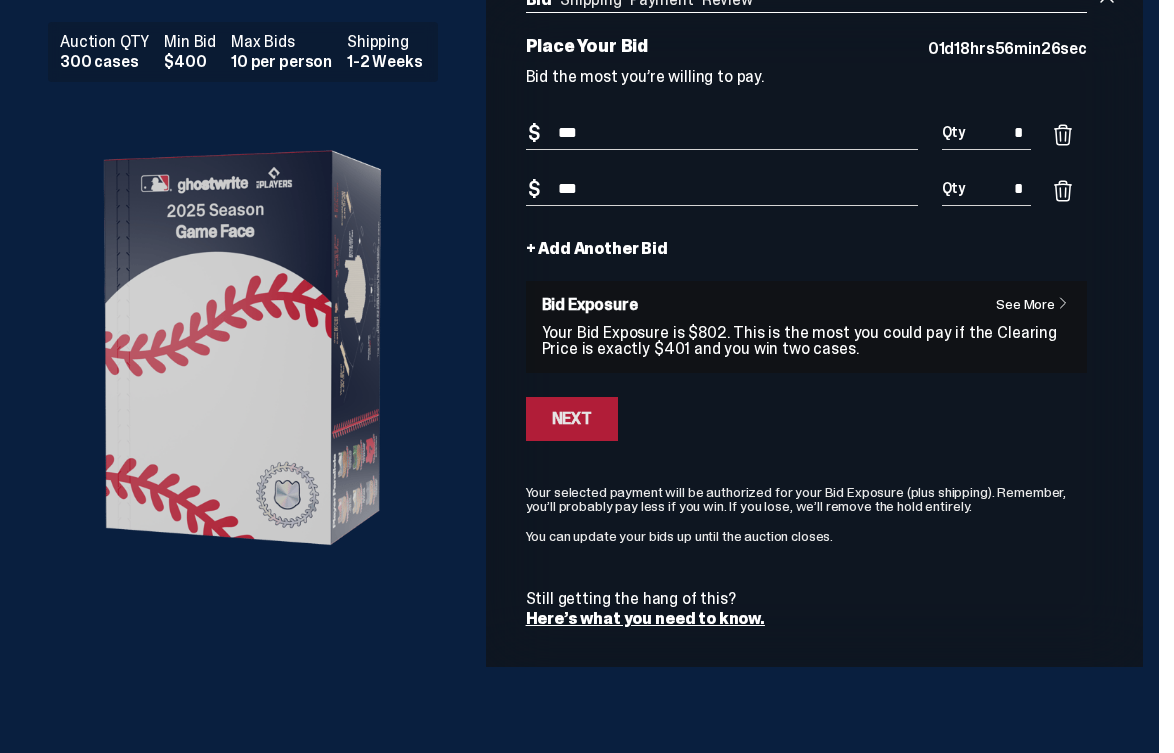 type on "***" 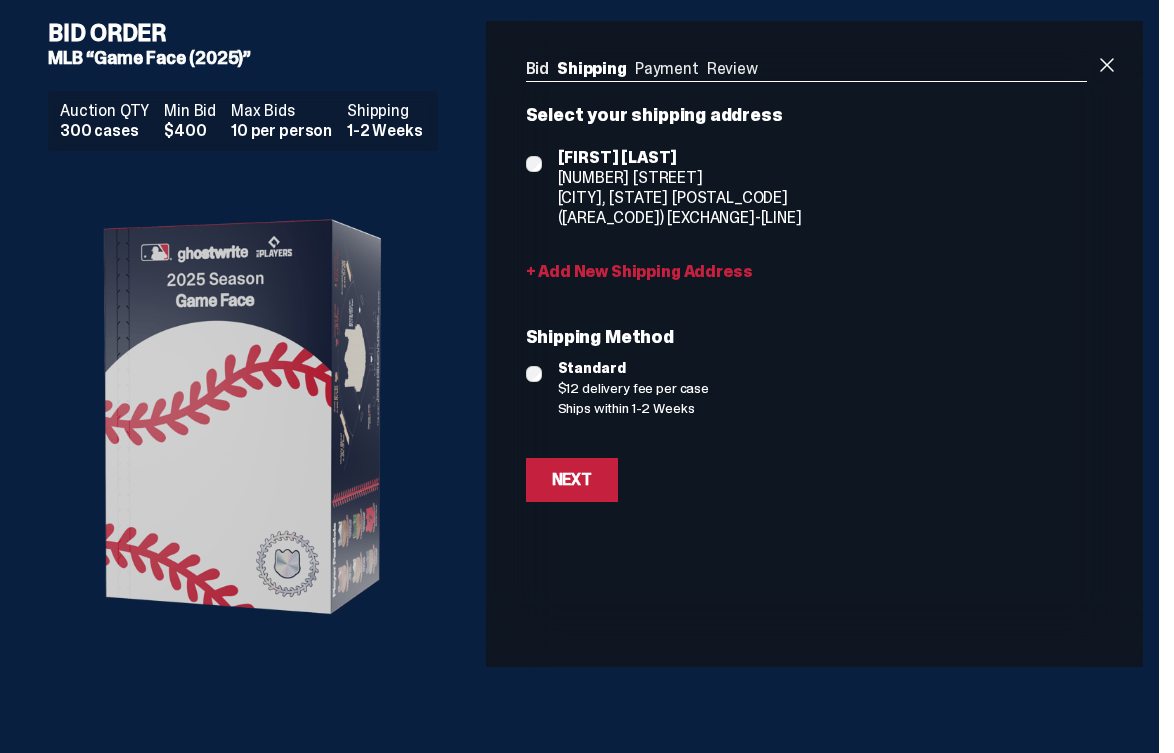 scroll, scrollTop: 3, scrollLeft: 0, axis: vertical 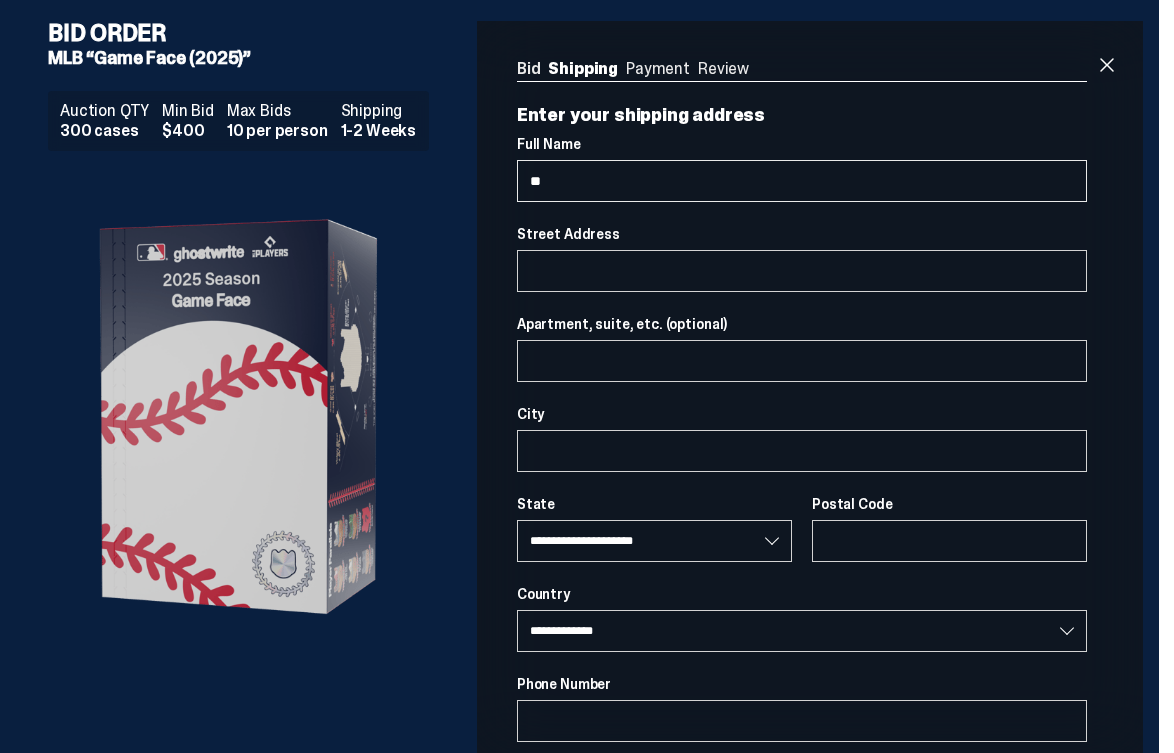 type on "***" 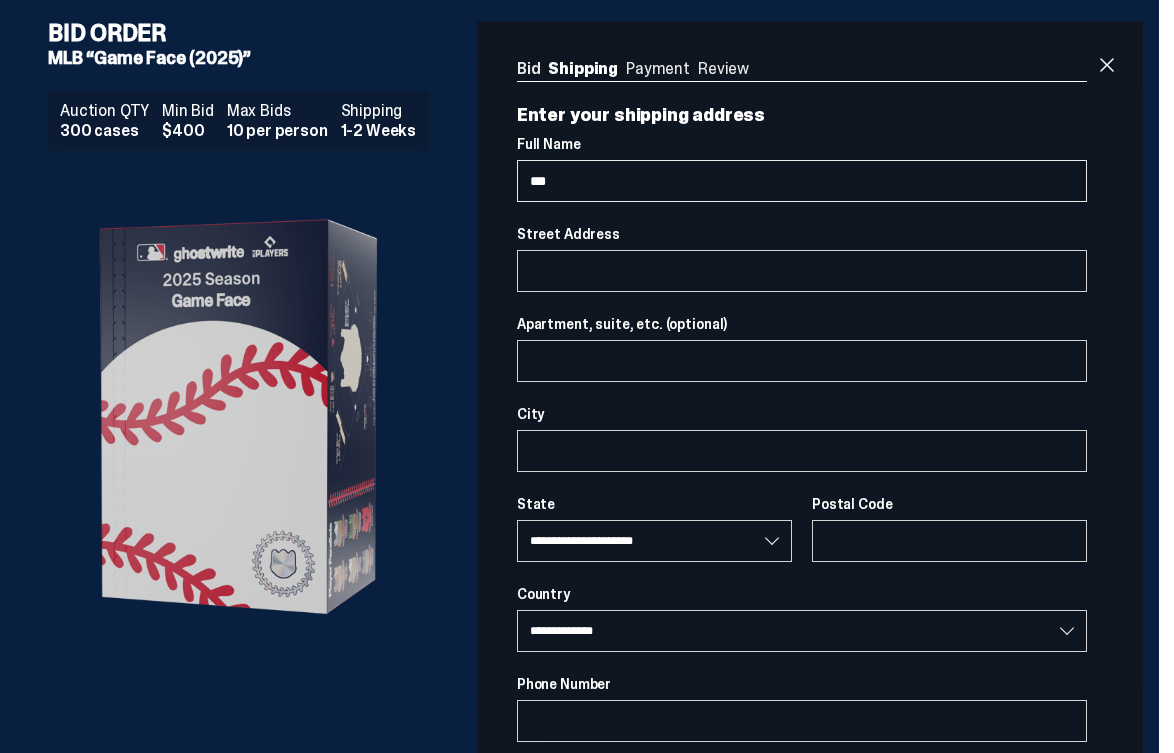 select 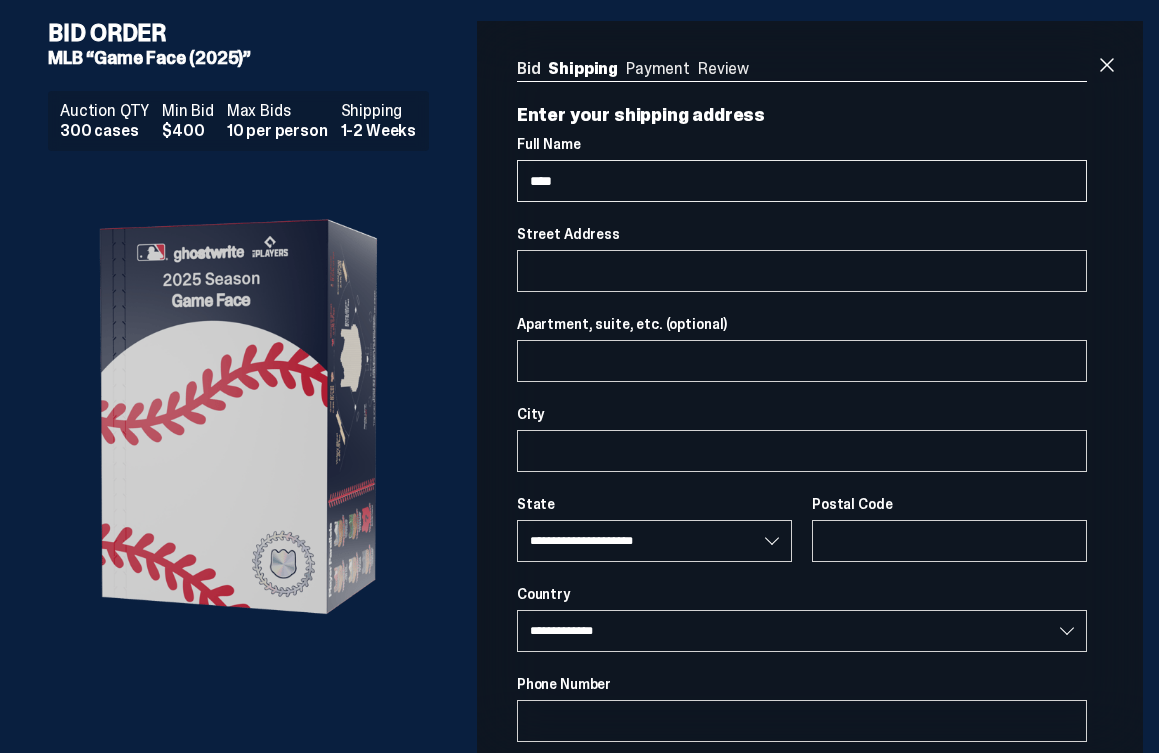 select 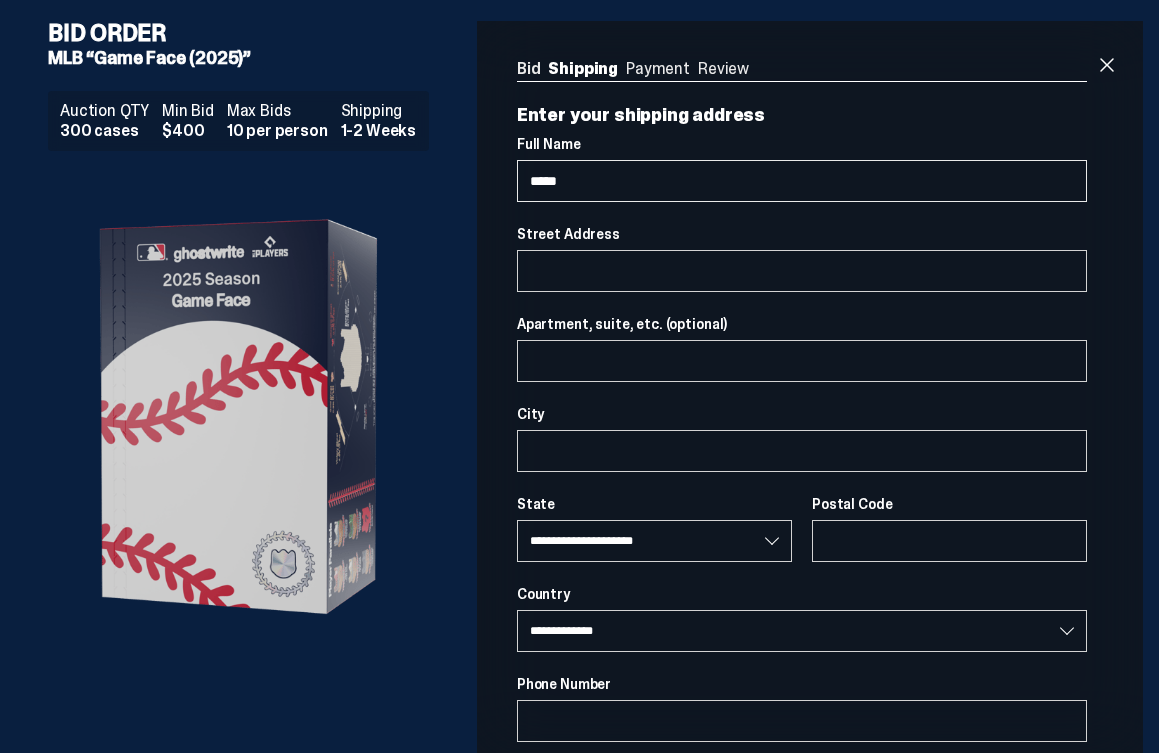 select 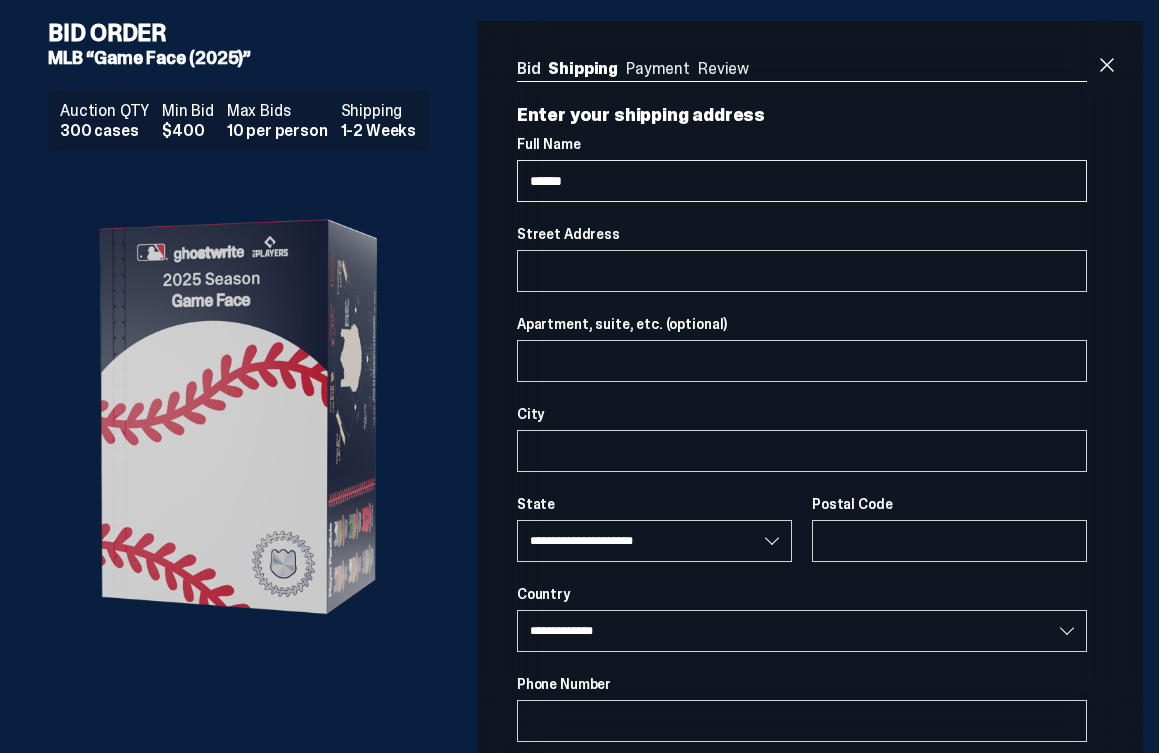 select 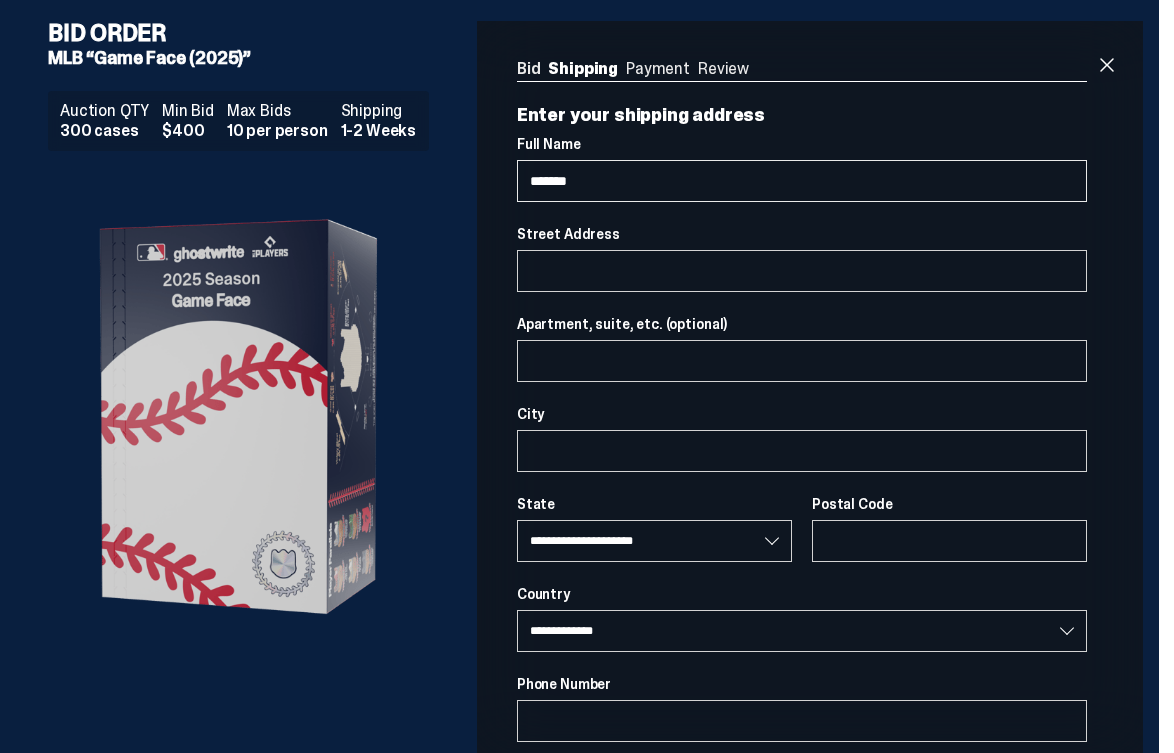 select 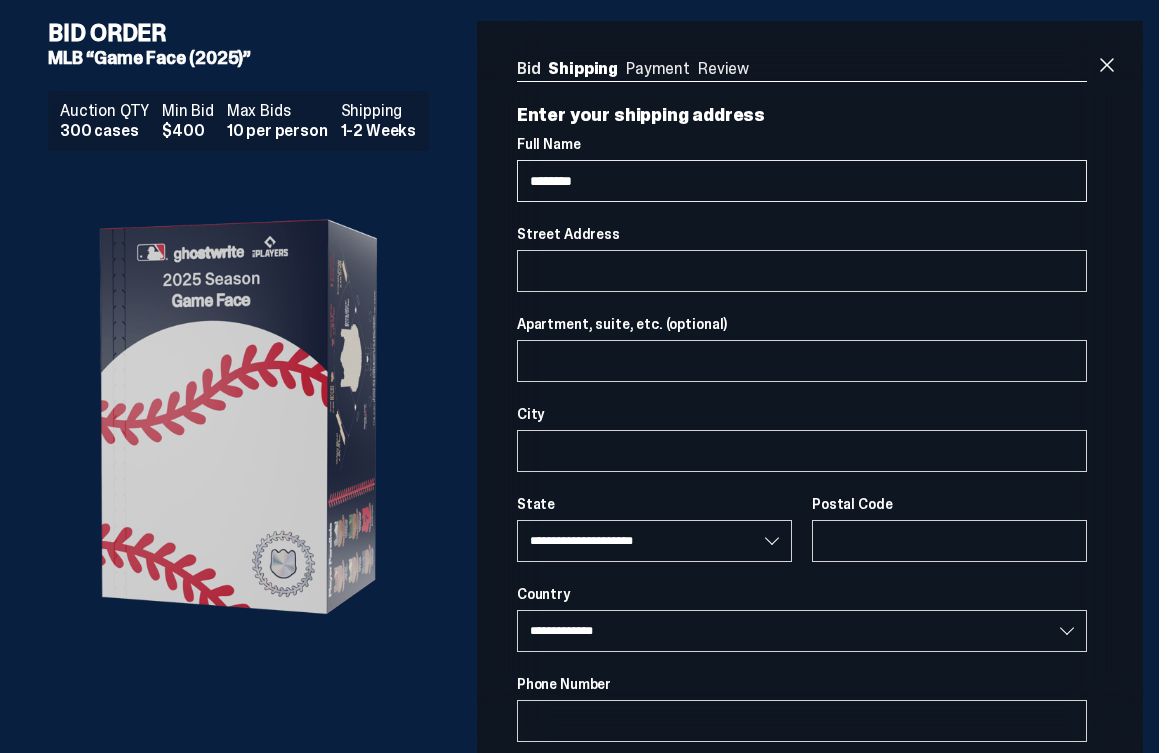 select 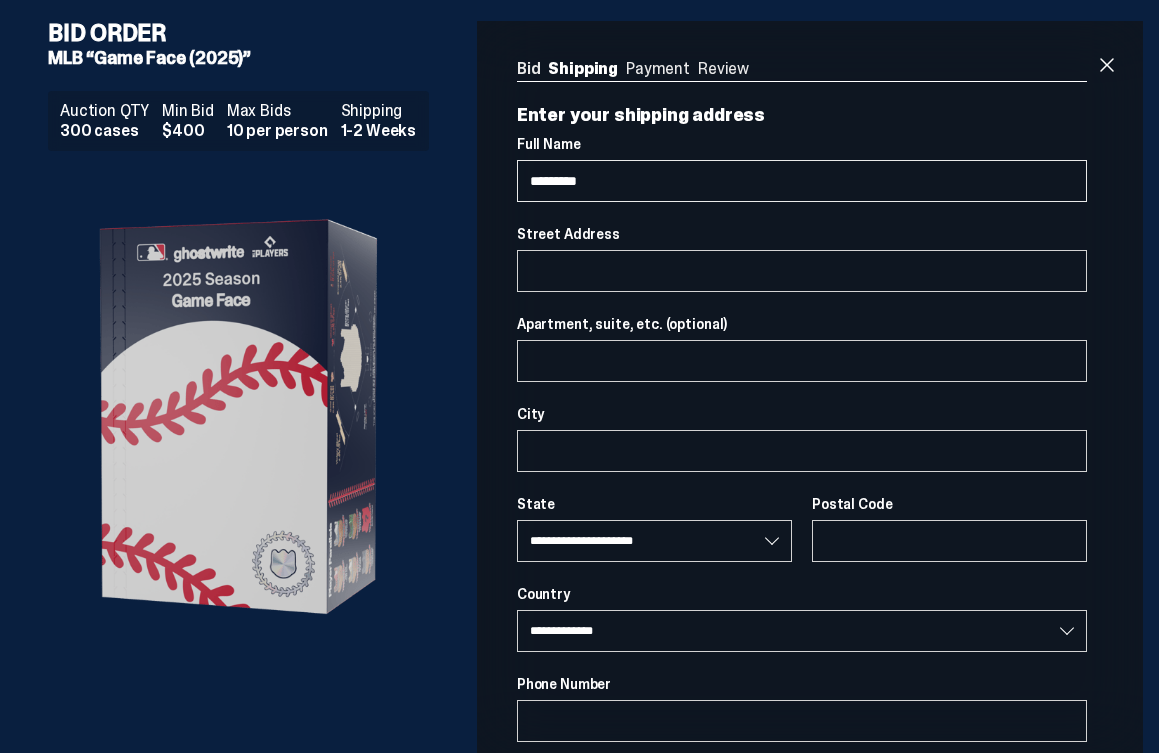 type on "**********" 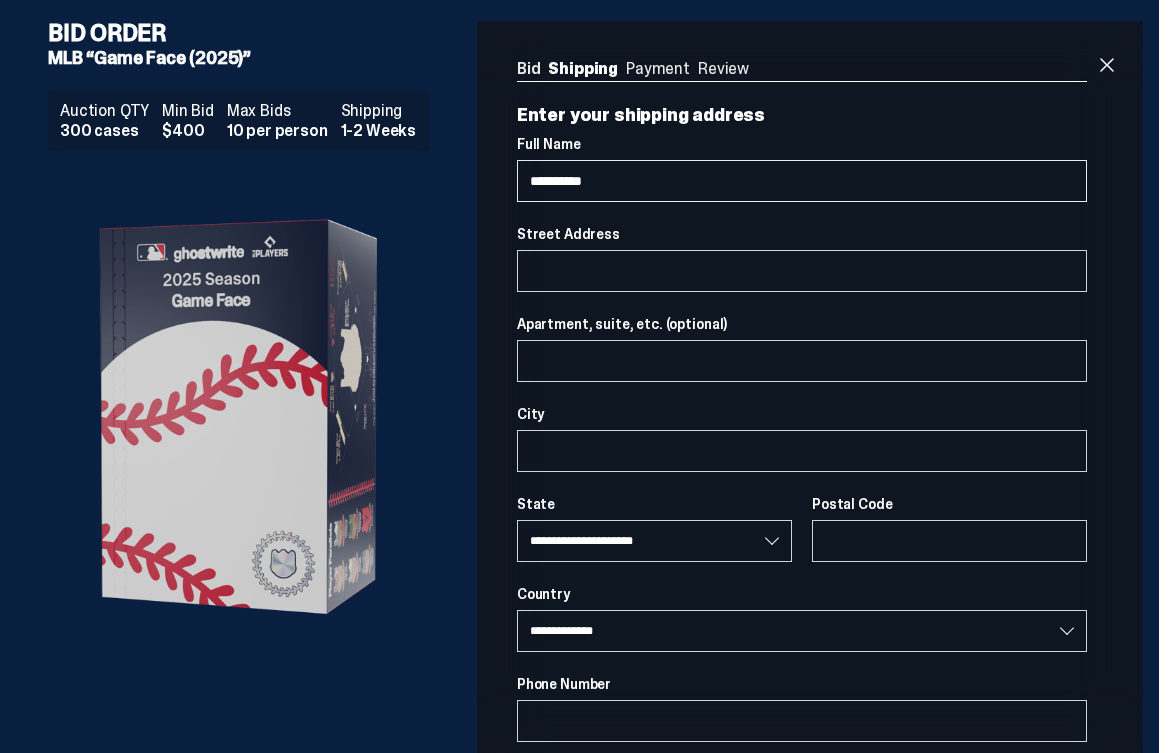 select 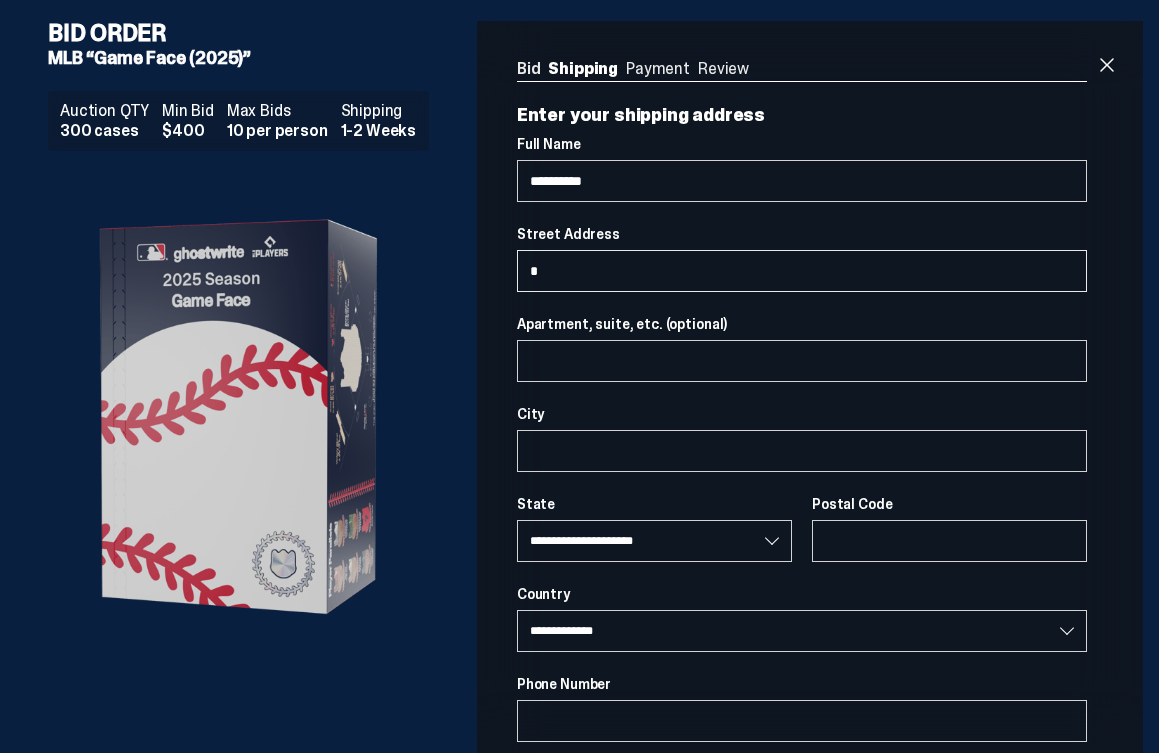 type on "**" 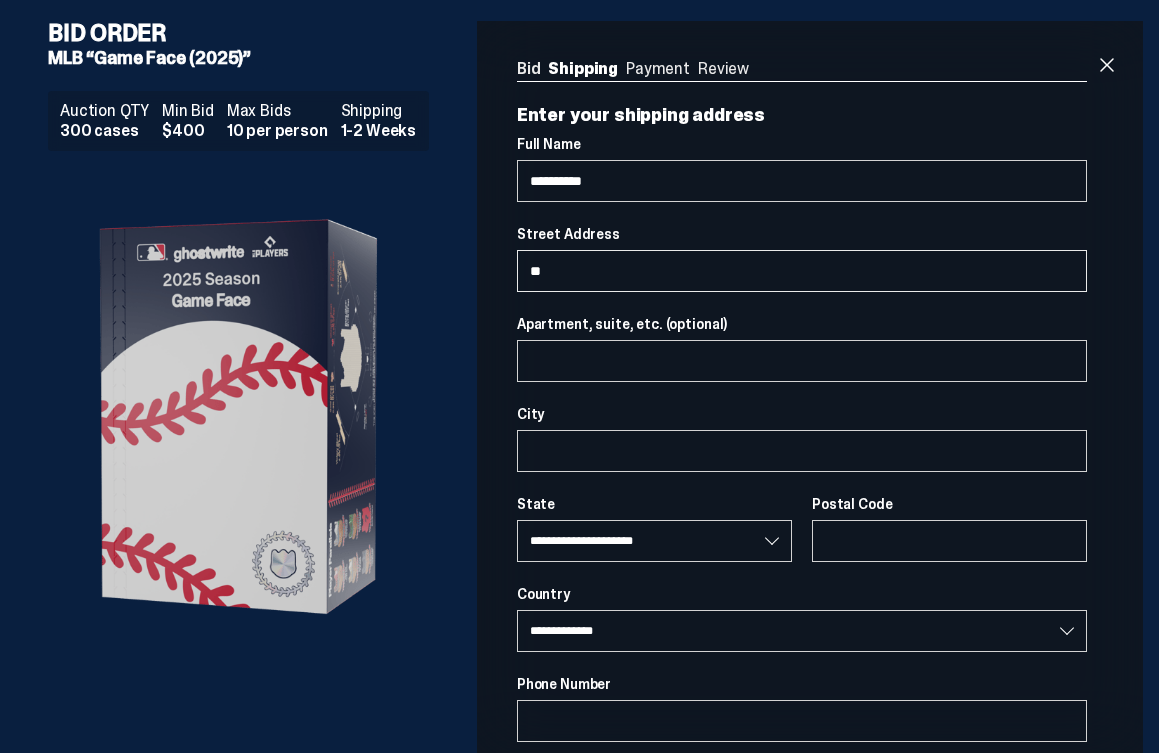 select 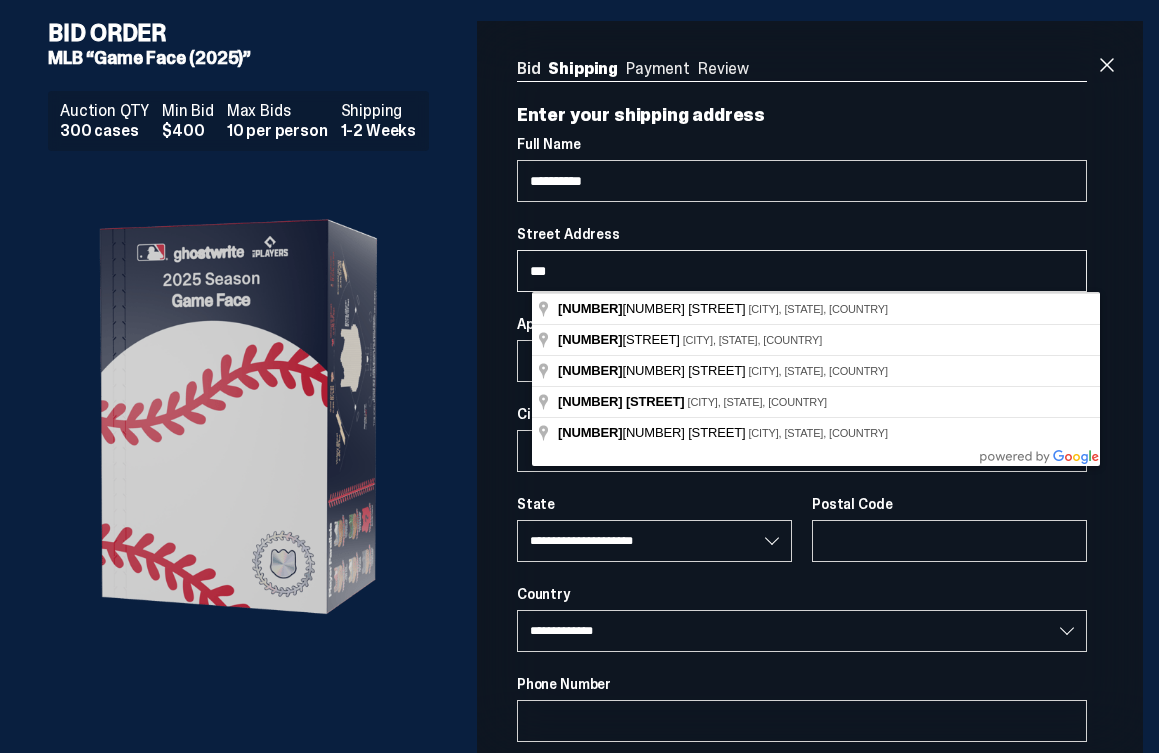 type on "****" 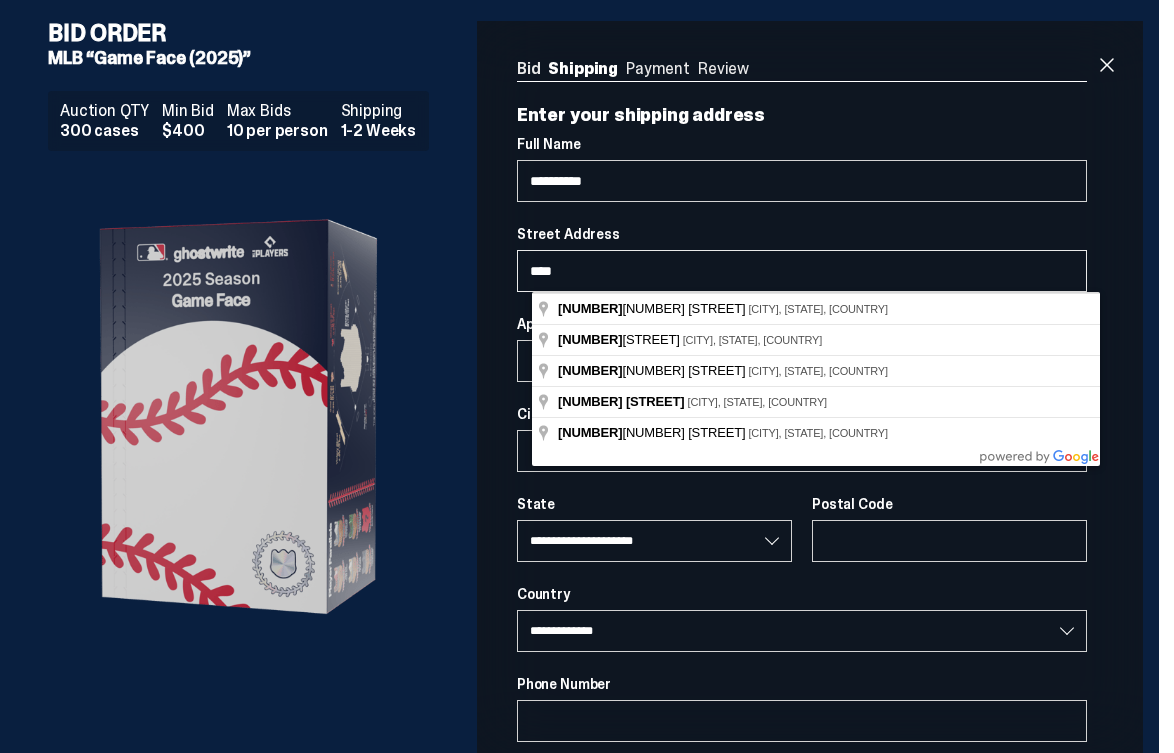 select 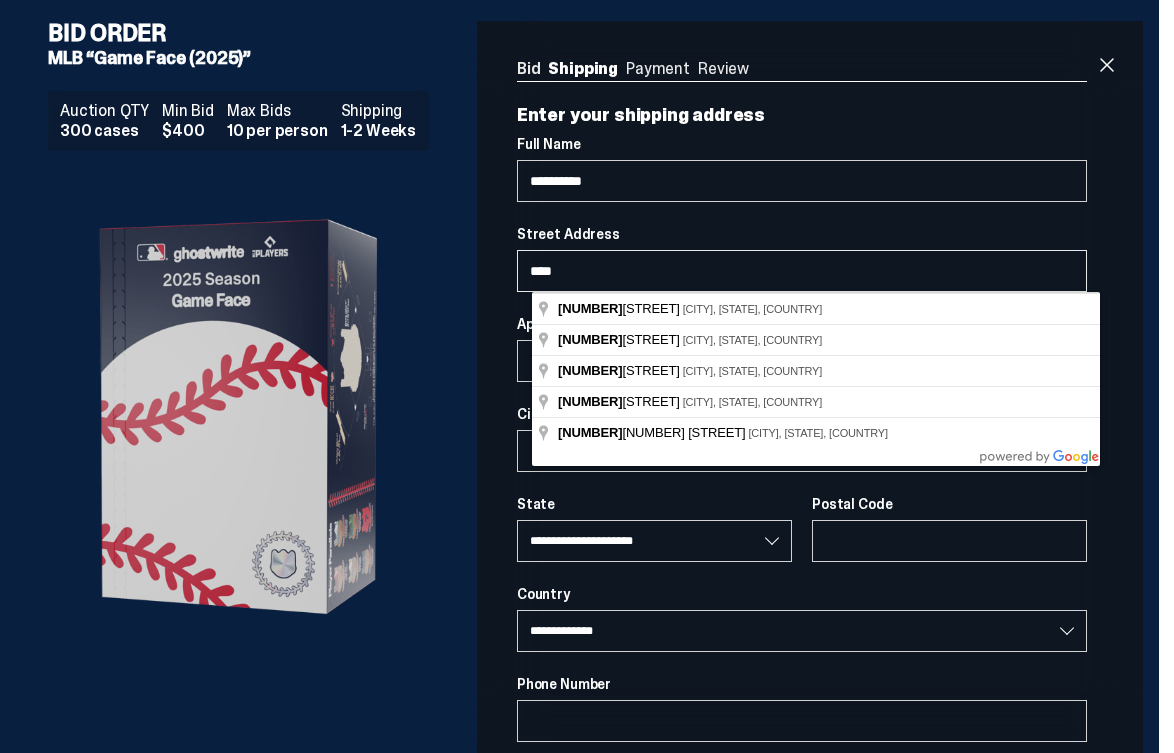select 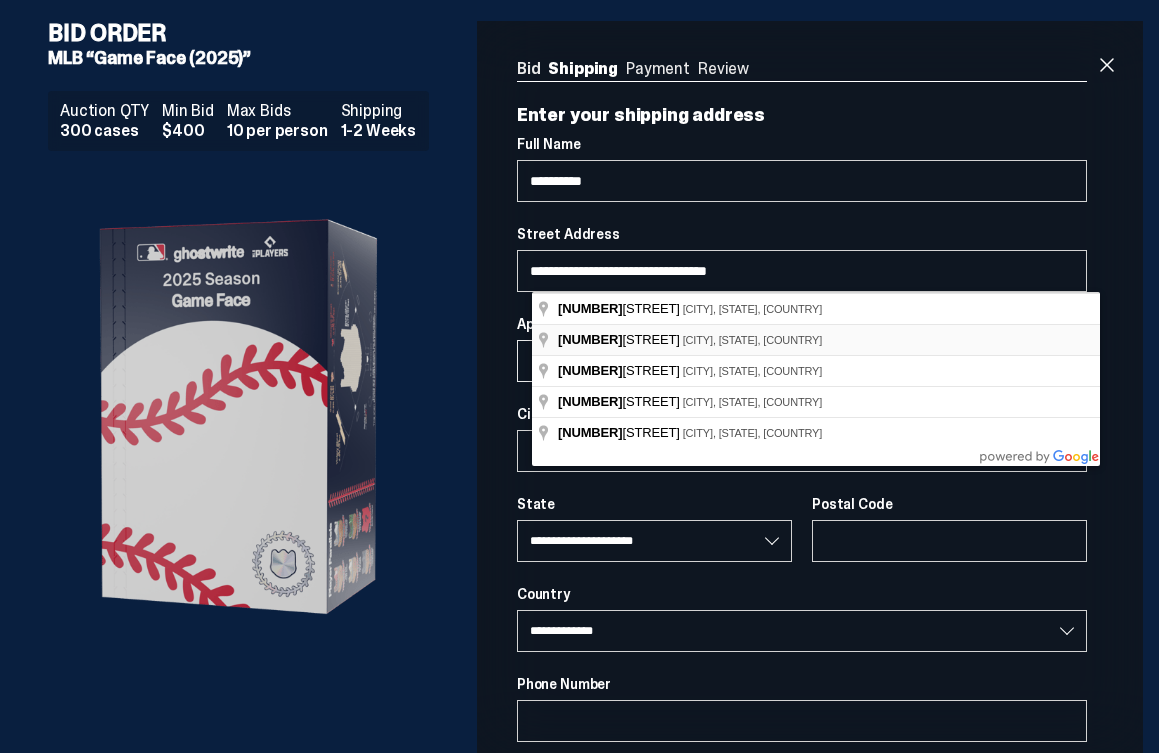 type on "**********" 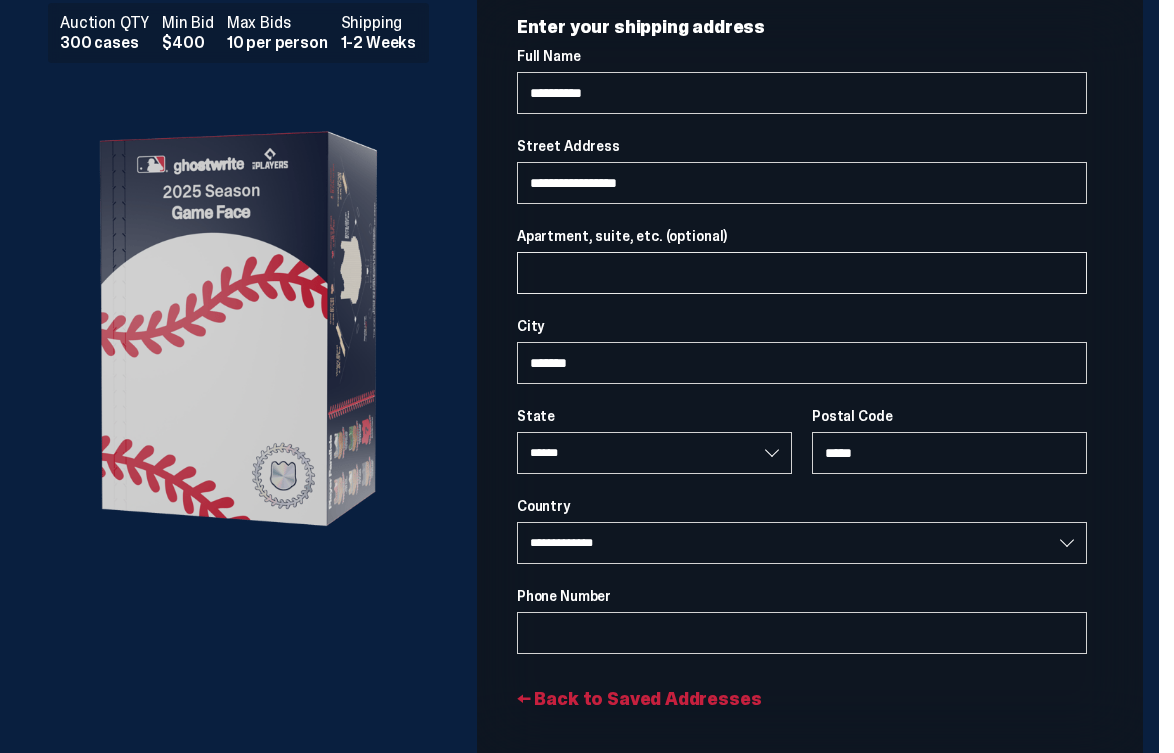 scroll, scrollTop: 122, scrollLeft: 0, axis: vertical 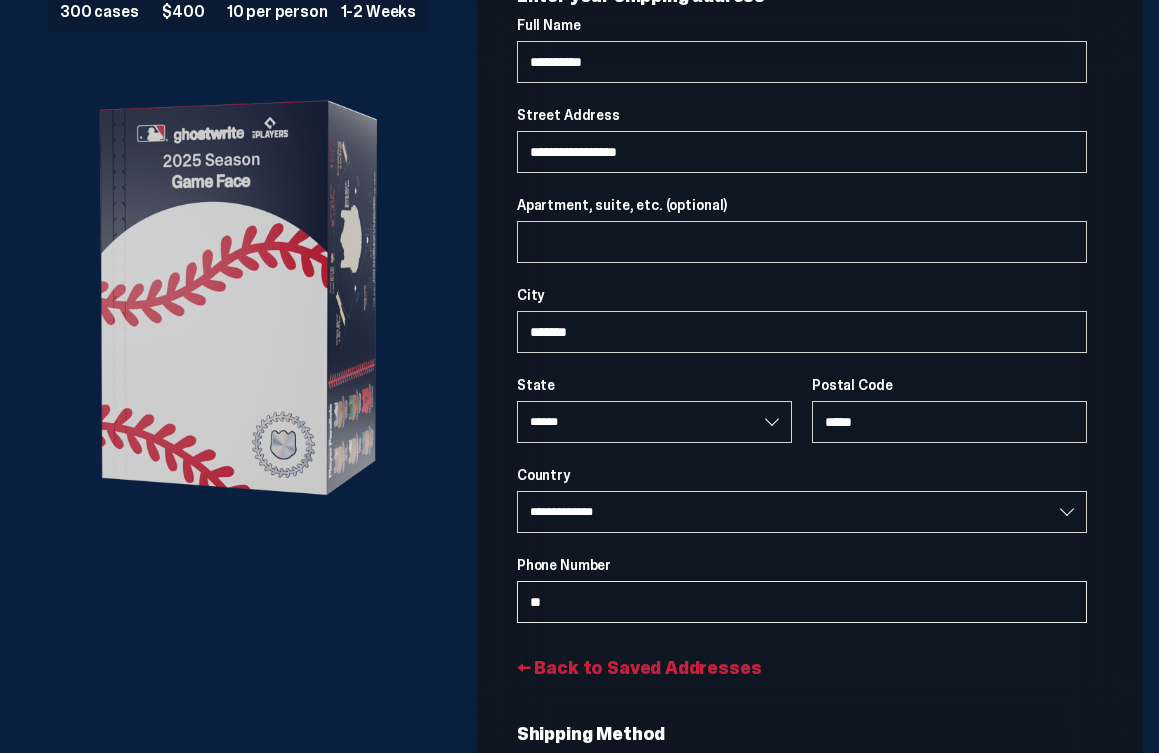 type on "***" 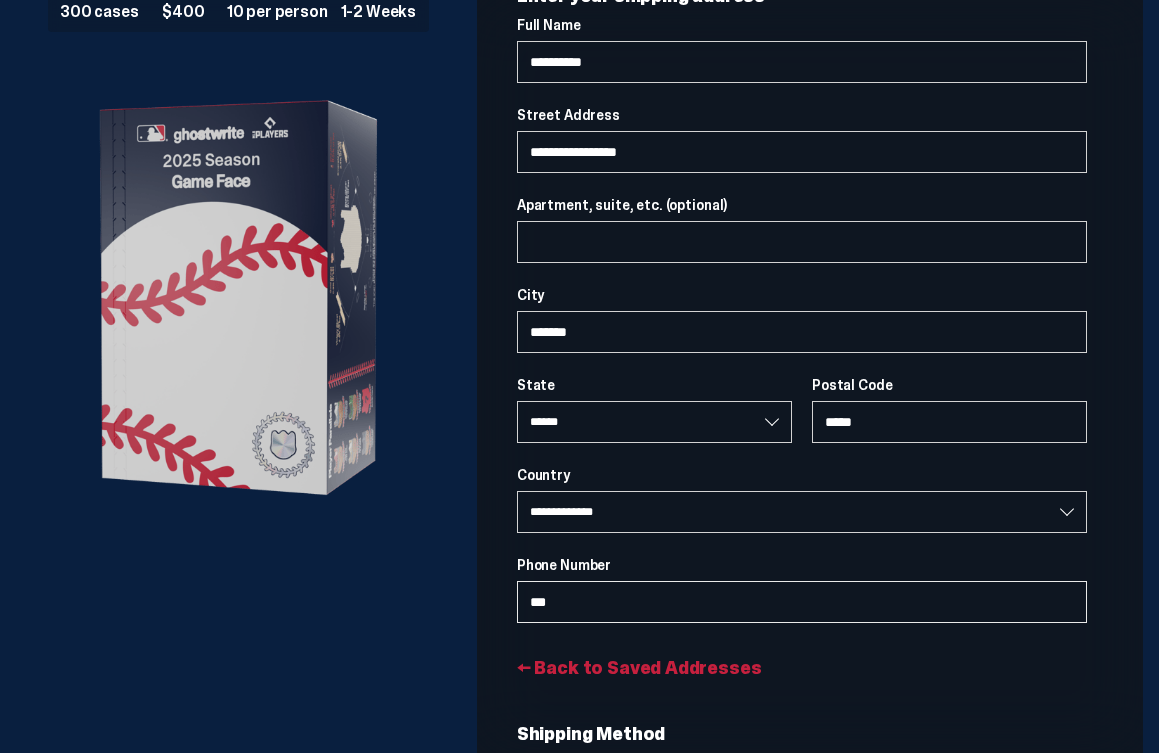select on "**" 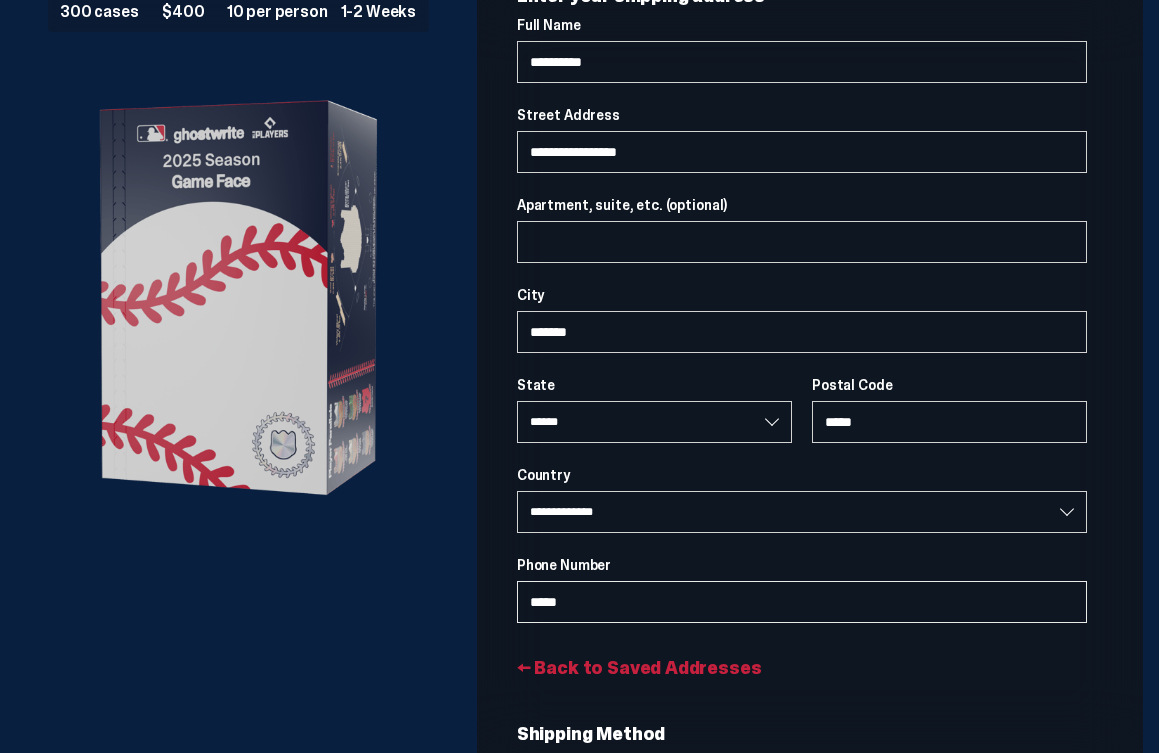type on "******" 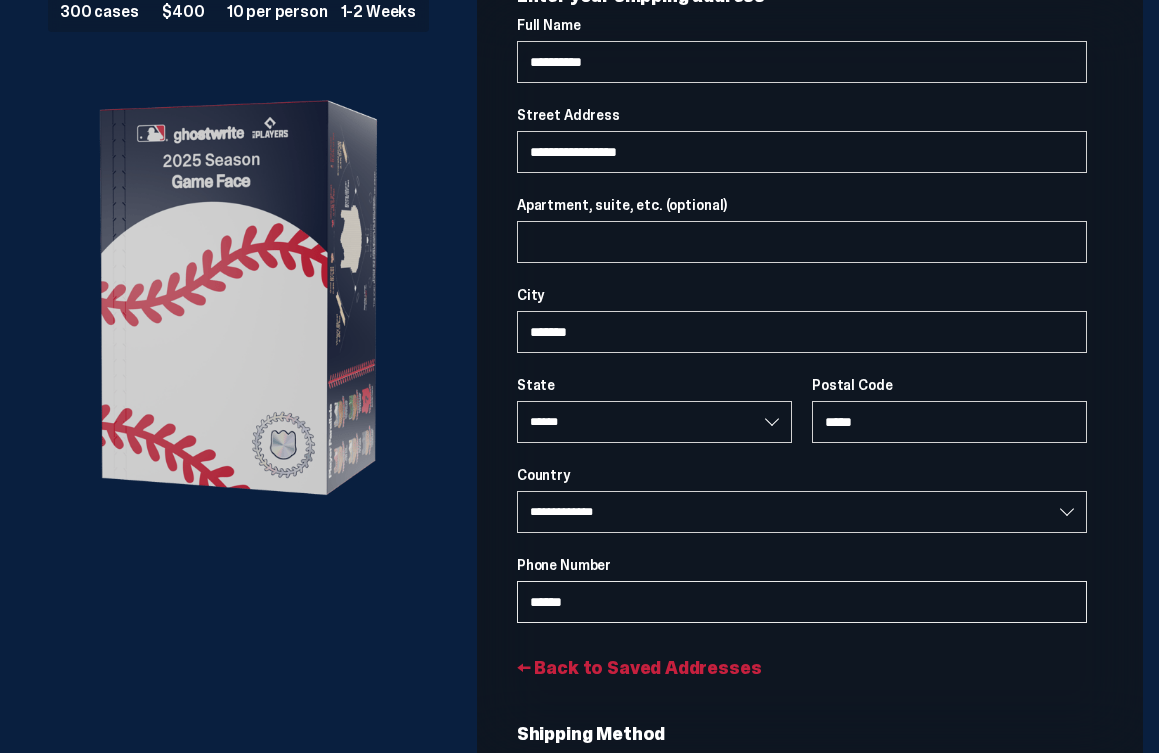 select on "**" 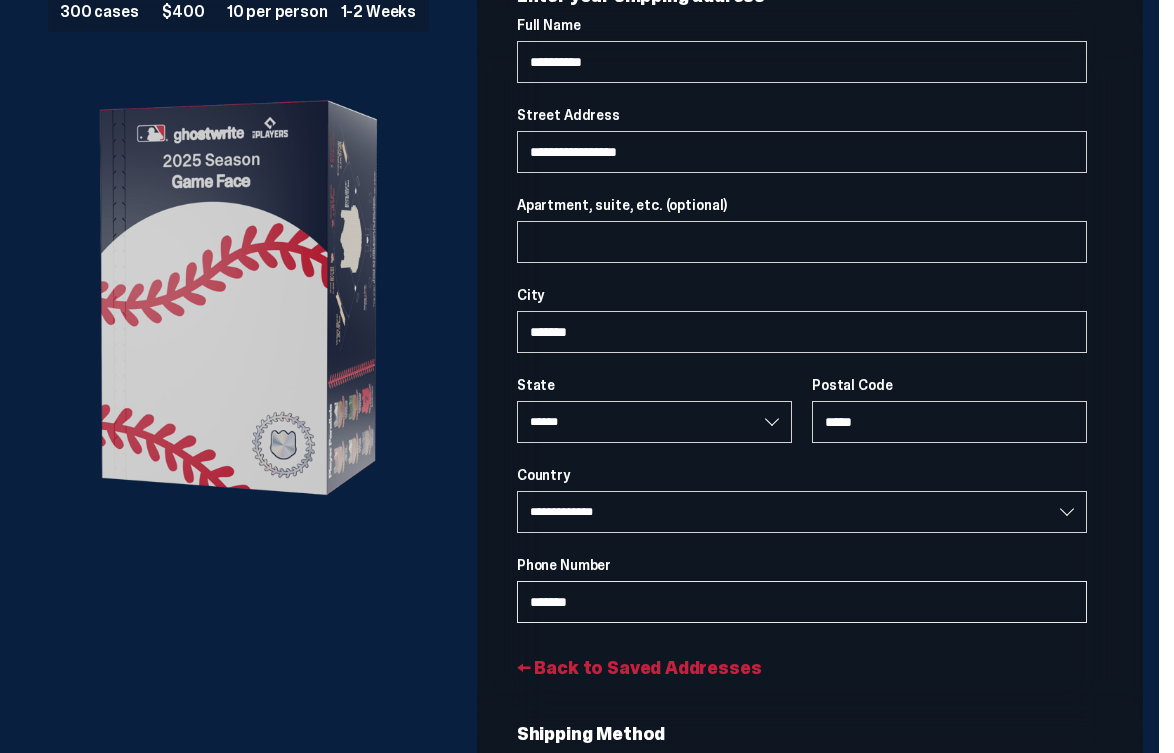 select on "**" 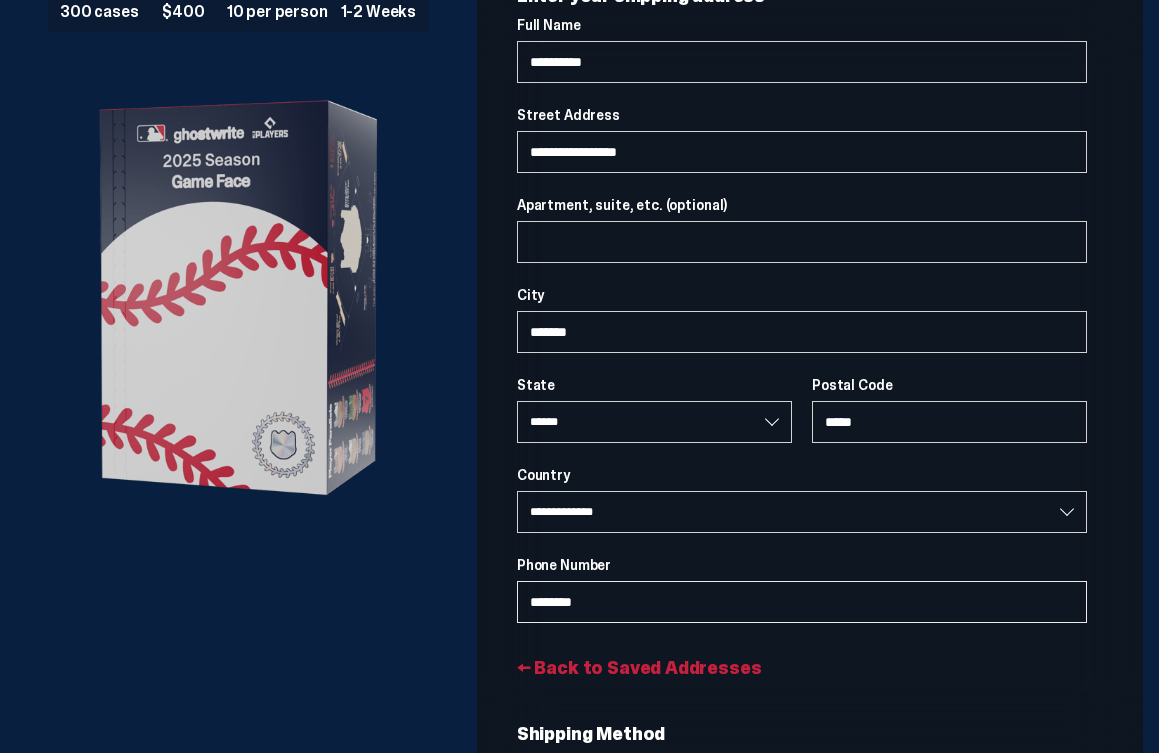 select on "**" 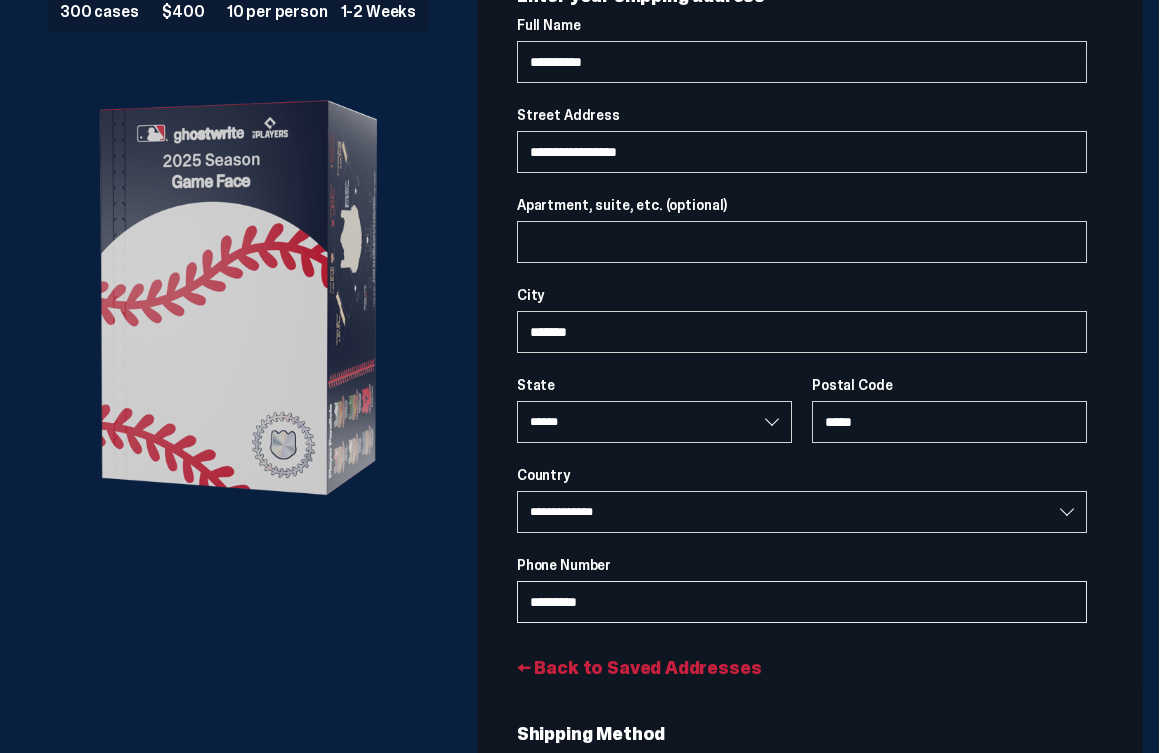 type on "**********" 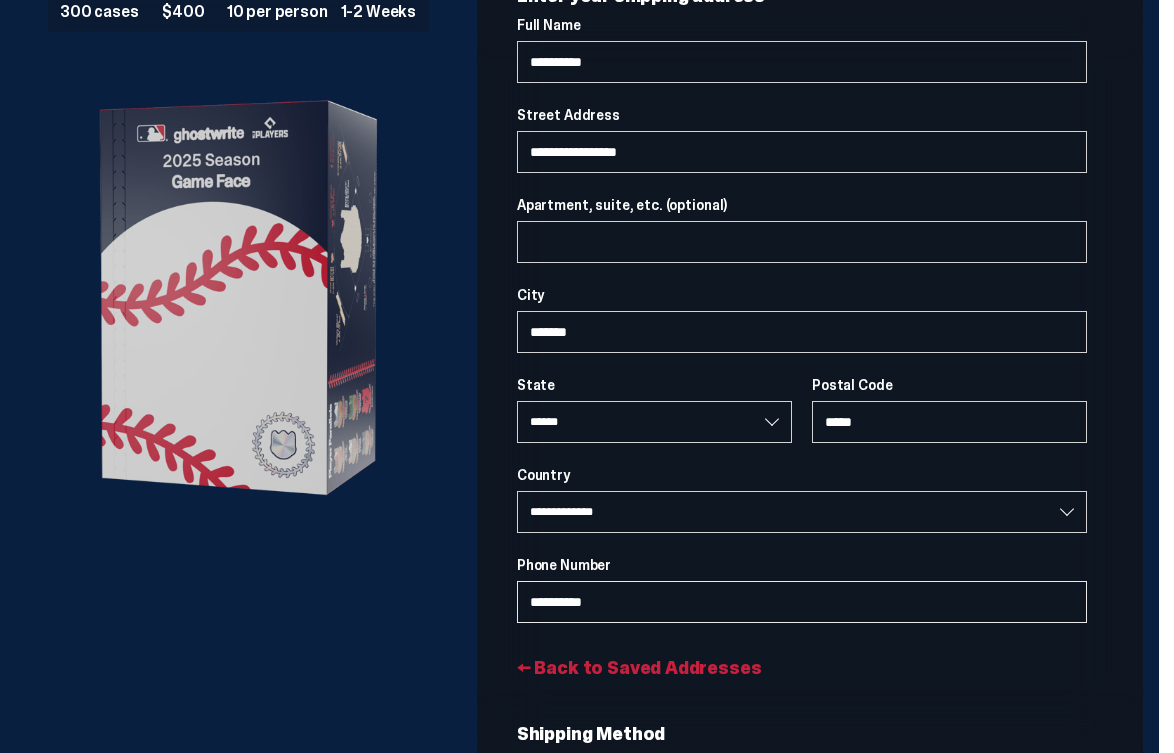 select on "**" 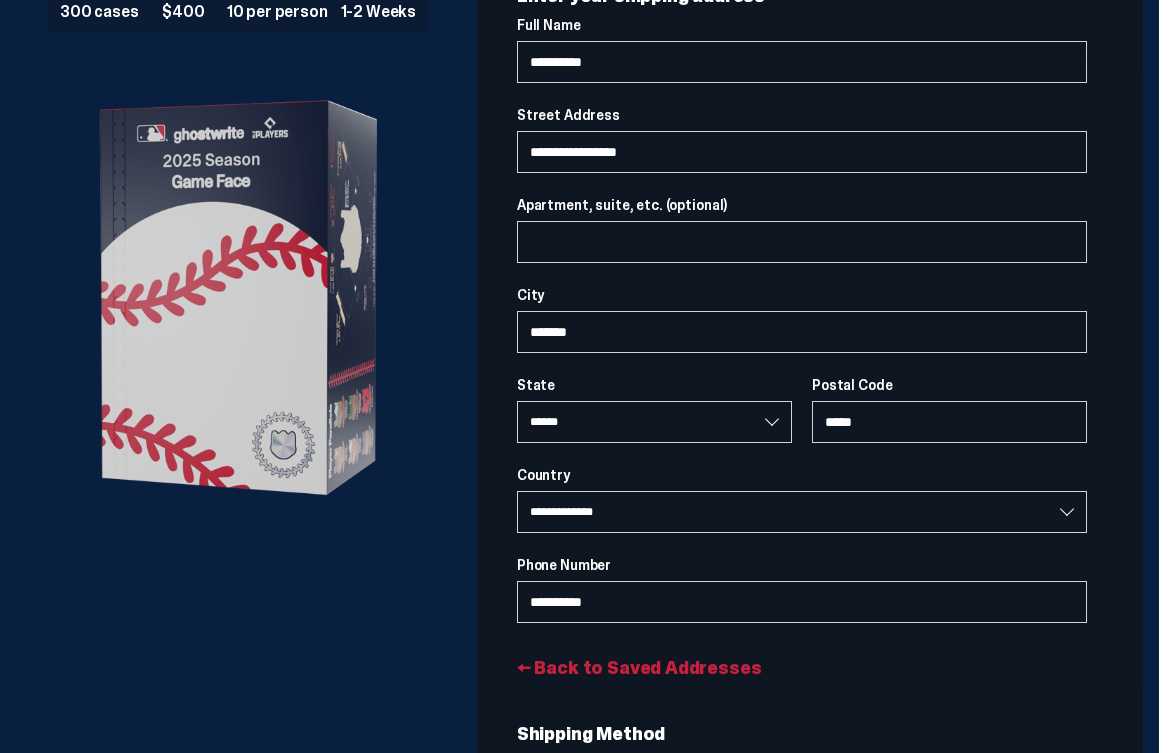 click on "← Back to Saved Addresses" at bounding box center [802, 668] 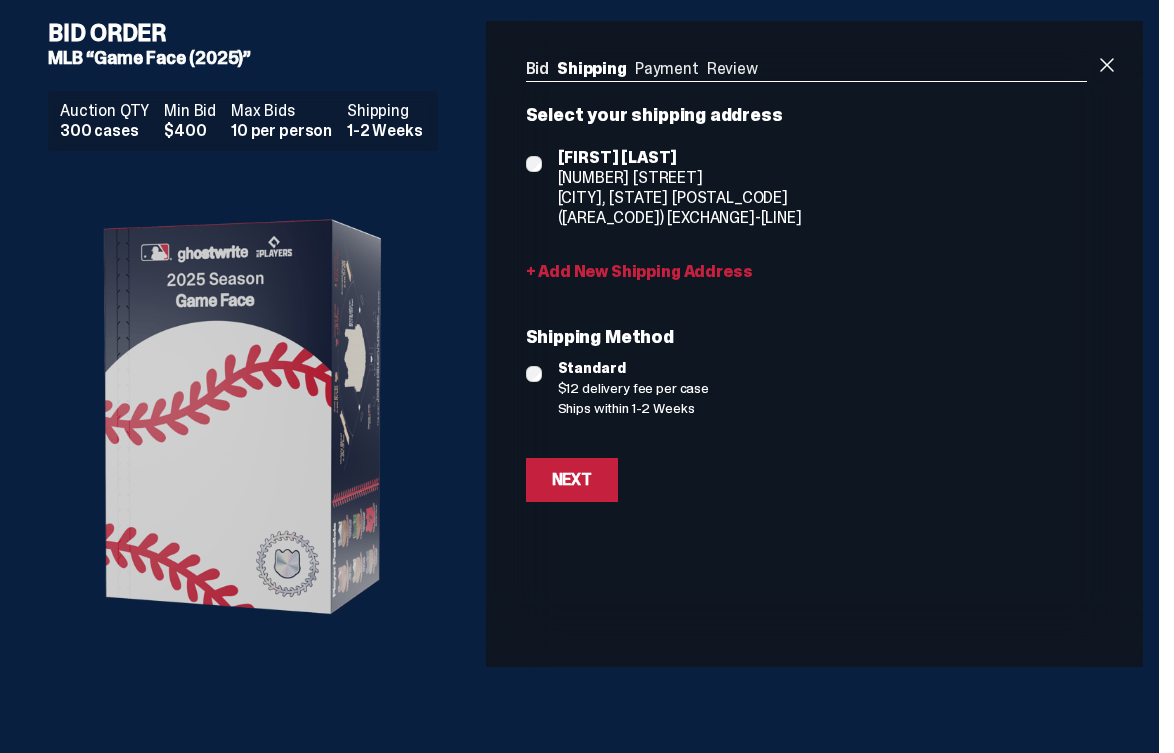 click on "+ Add New Shipping Address" at bounding box center (806, 272) 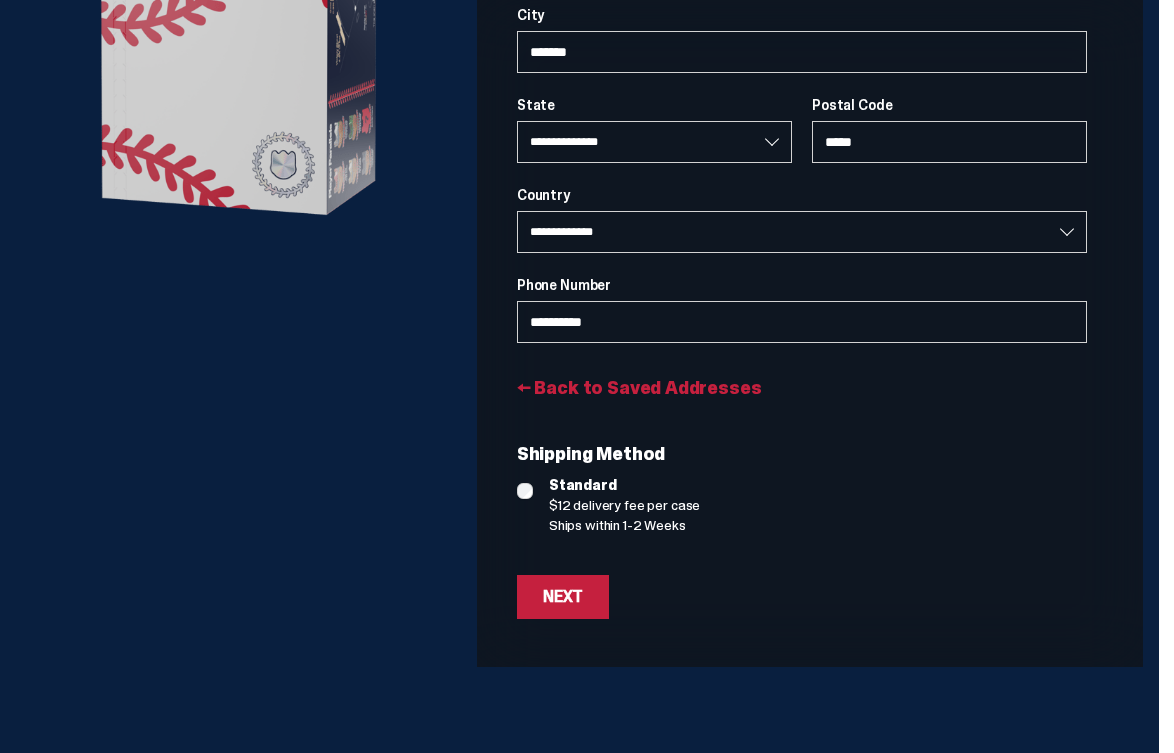 scroll, scrollTop: 402, scrollLeft: 0, axis: vertical 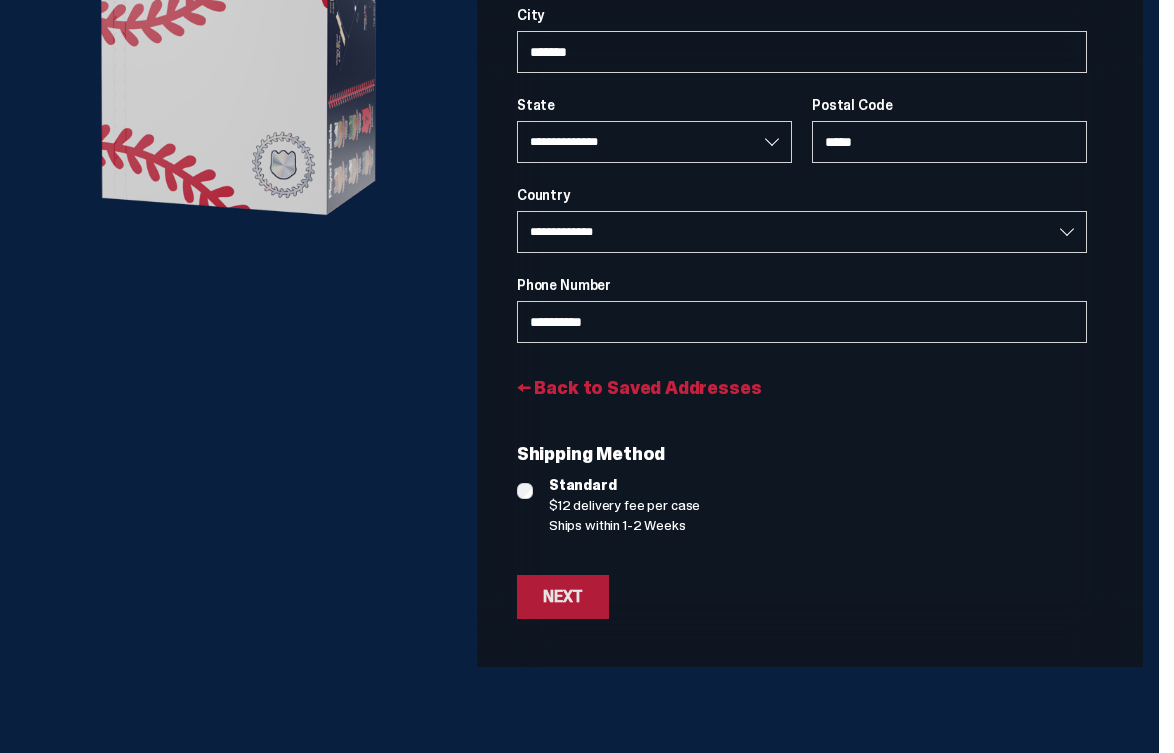 click on "Next" at bounding box center [563, 597] 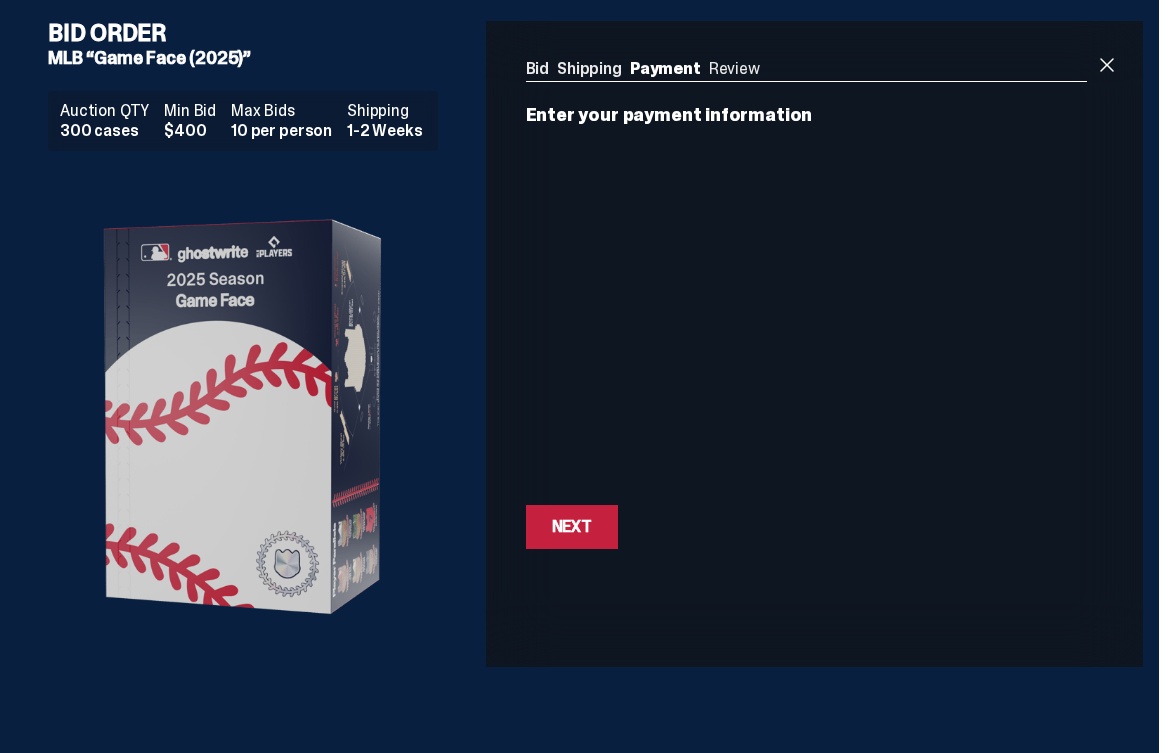 scroll, scrollTop: 3, scrollLeft: 0, axis: vertical 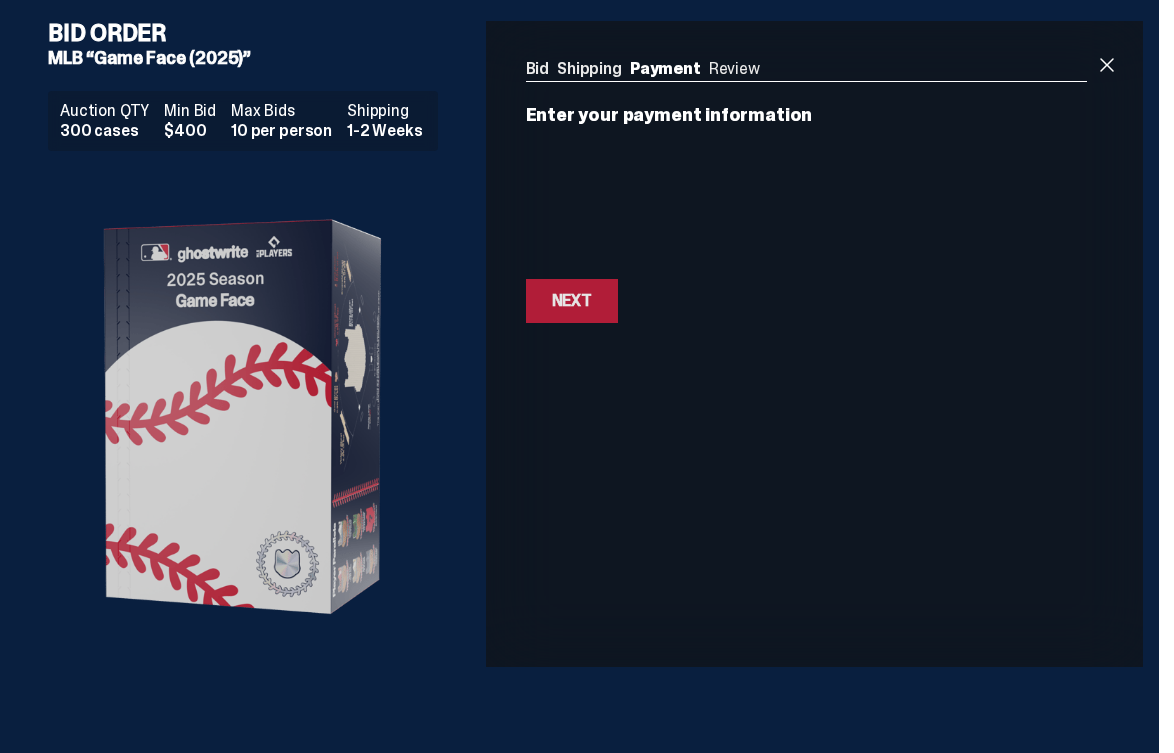 click on "Next" at bounding box center [572, 301] 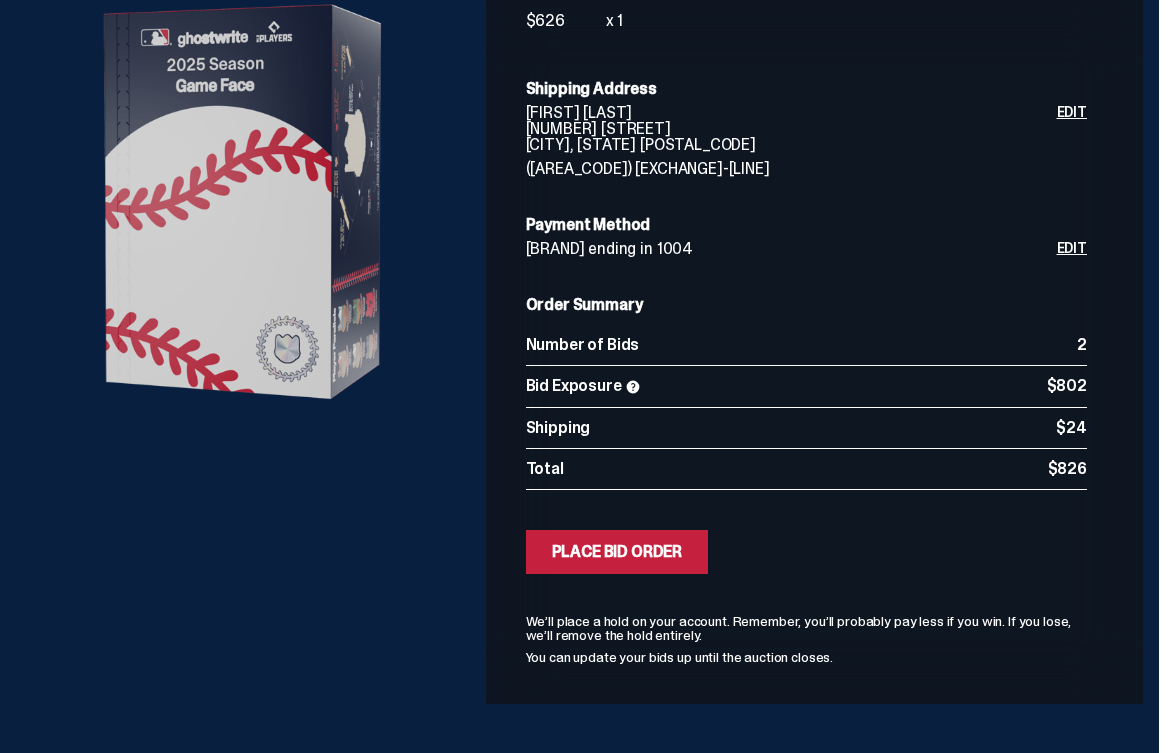 scroll, scrollTop: 229, scrollLeft: 0, axis: vertical 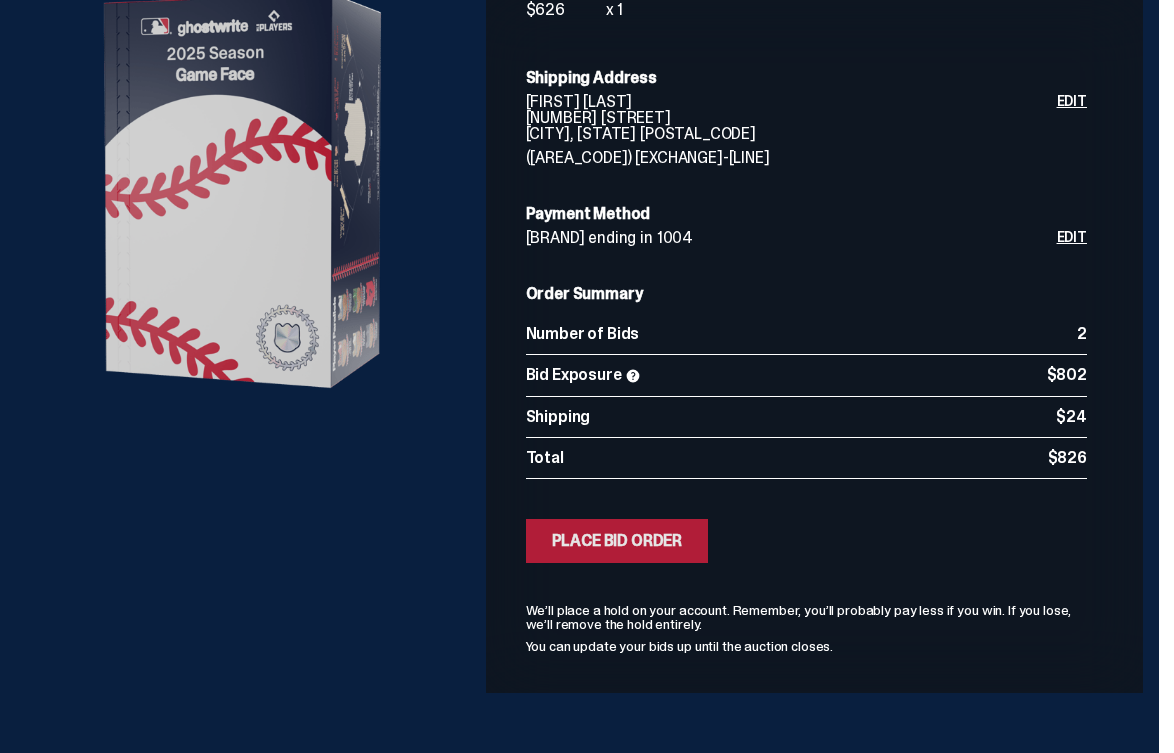 click on "Place Bid Order" at bounding box center [617, 541] 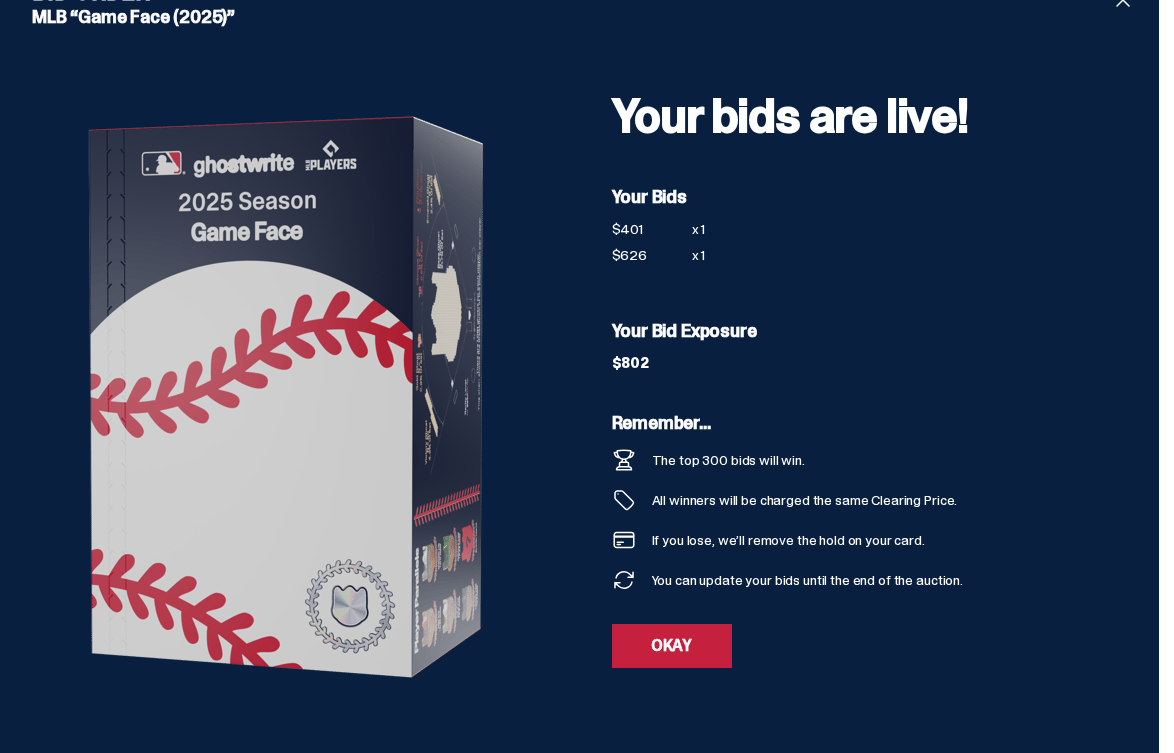 scroll, scrollTop: 44, scrollLeft: 0, axis: vertical 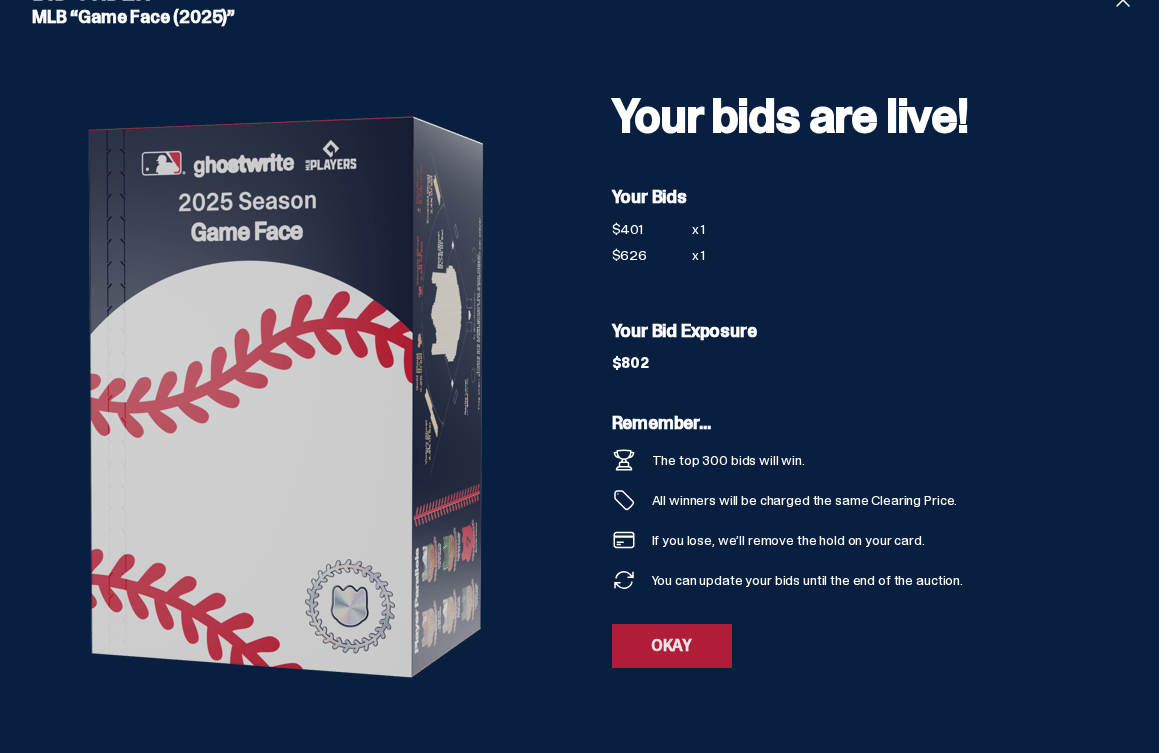 click on "OKAY" at bounding box center [672, 646] 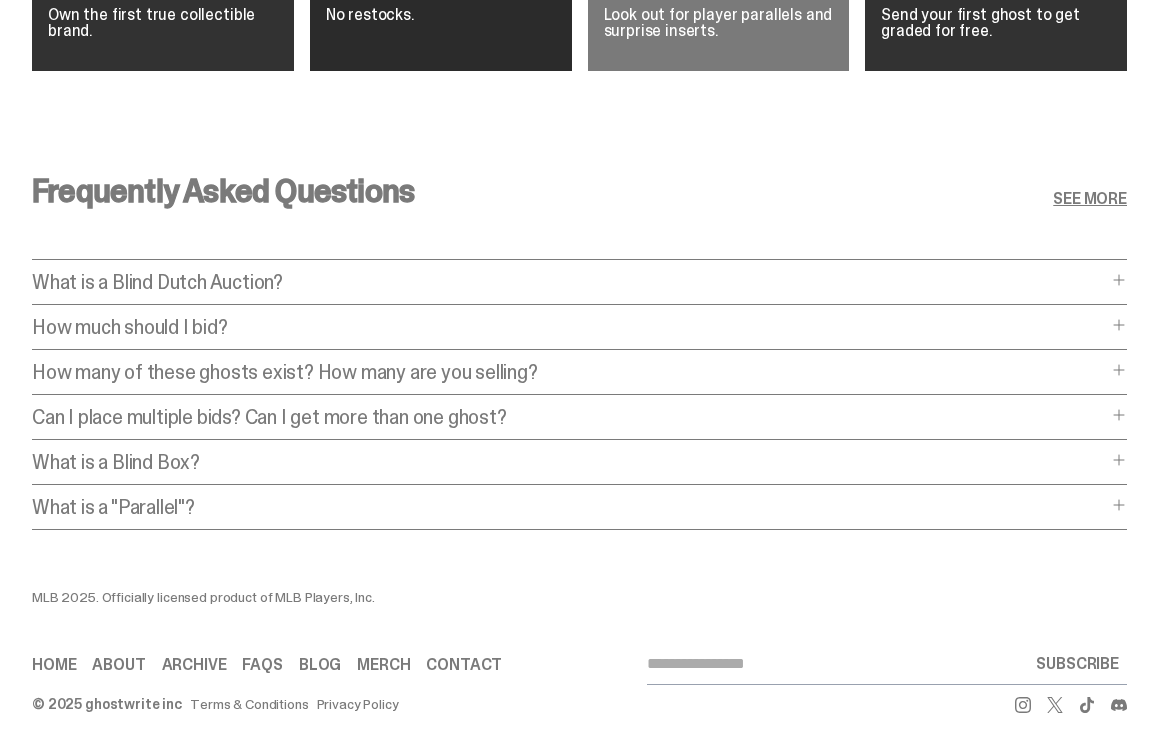 scroll, scrollTop: 8146, scrollLeft: 0, axis: vertical 